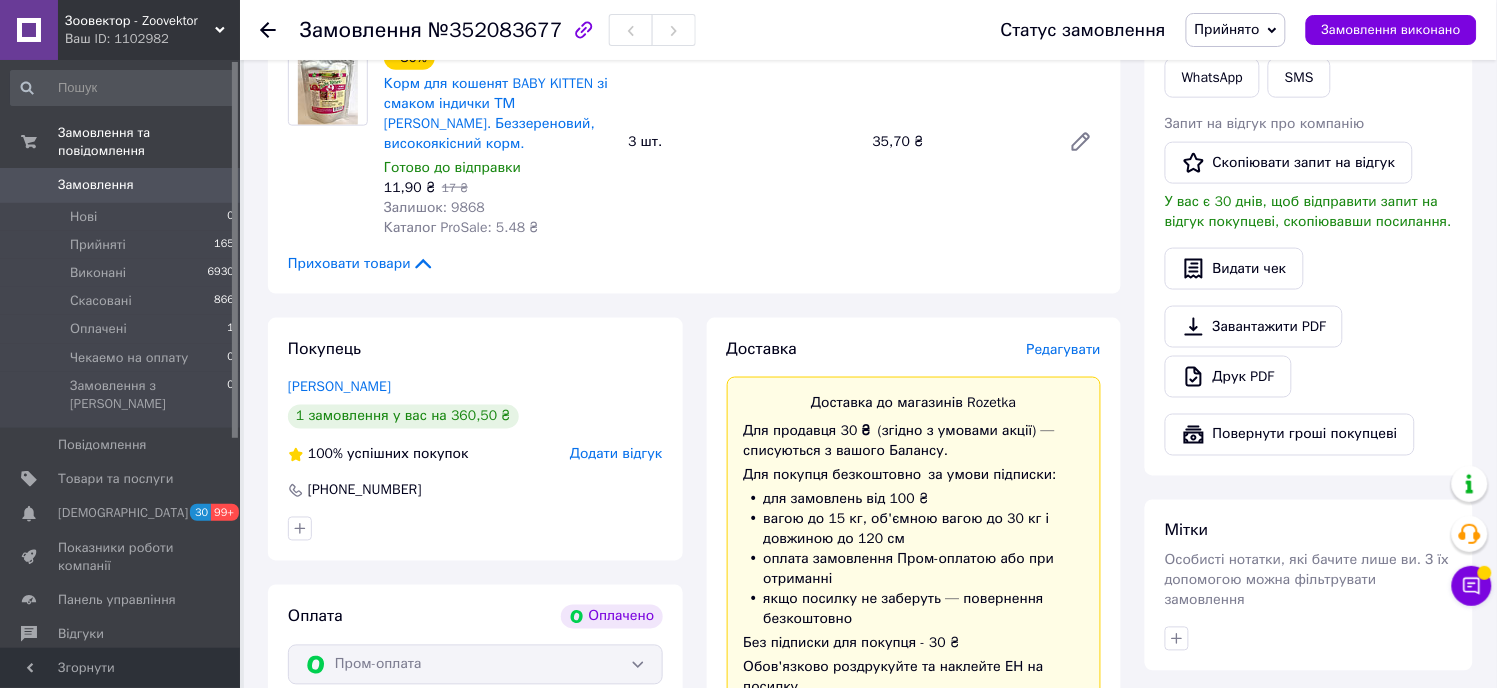 scroll, scrollTop: 0, scrollLeft: 0, axis: both 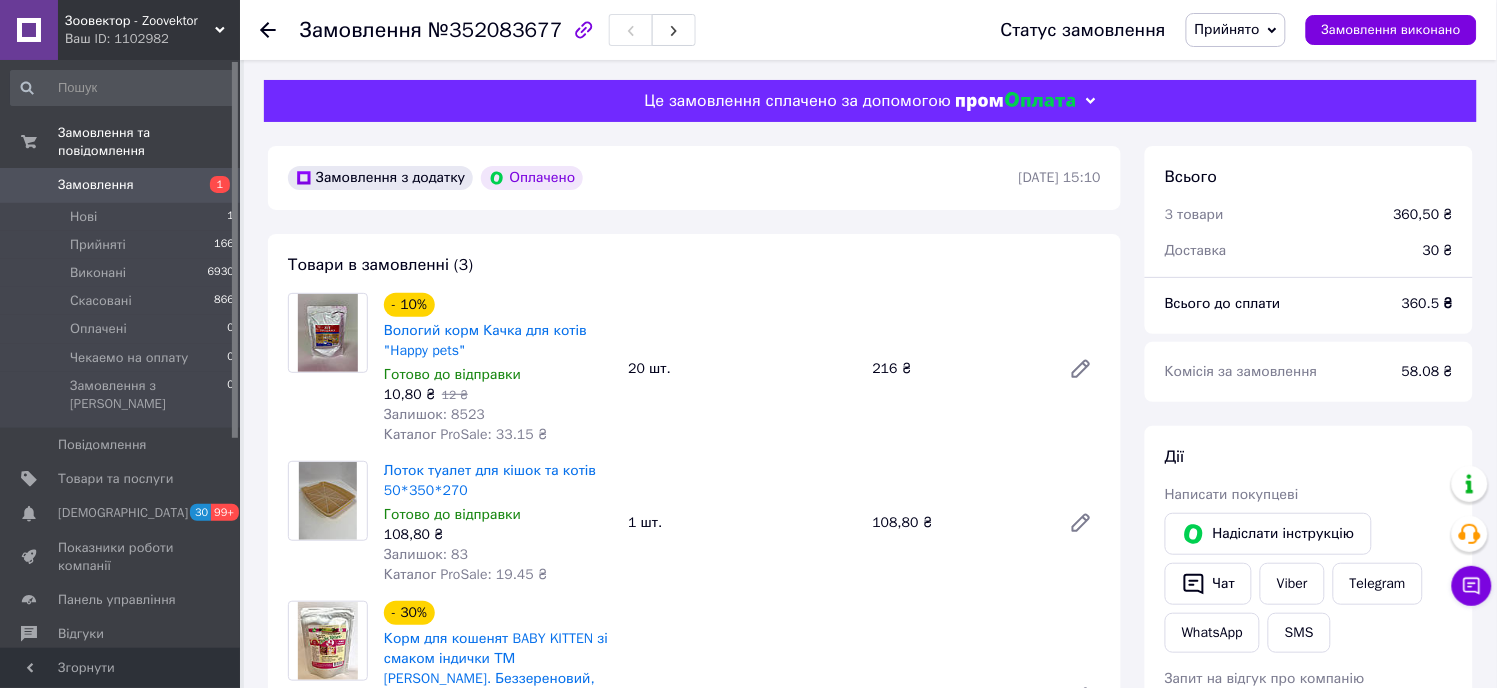 click on "Замовлення" at bounding box center [96, 185] 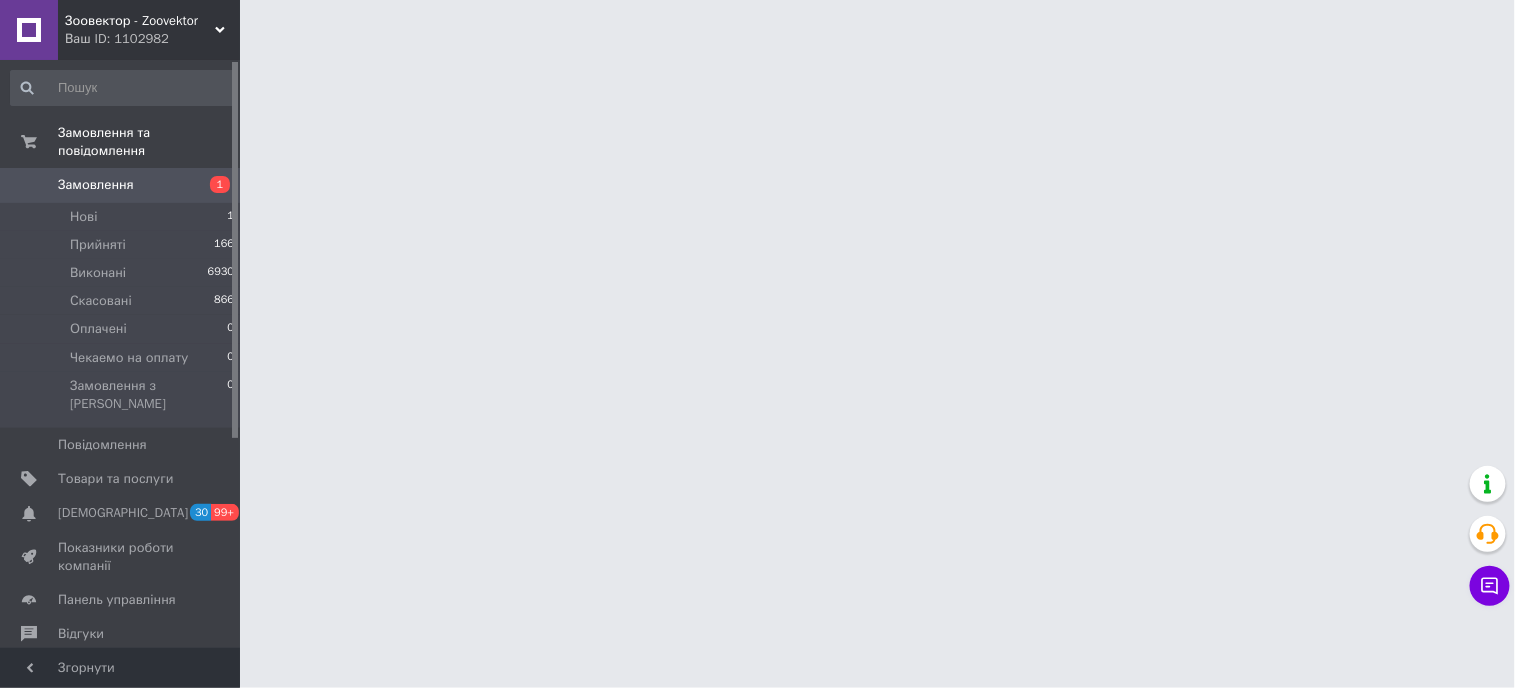 click on "Замовлення" at bounding box center (96, 185) 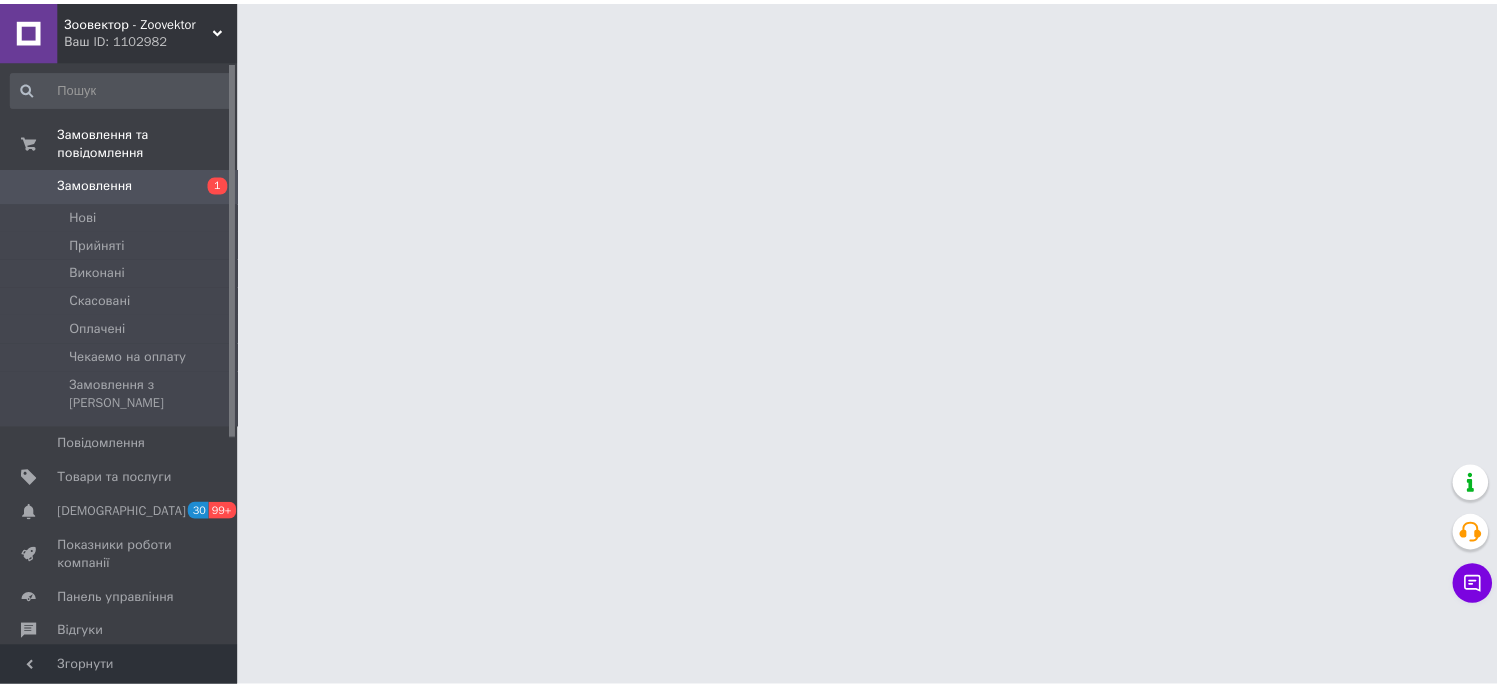 scroll, scrollTop: 0, scrollLeft: 0, axis: both 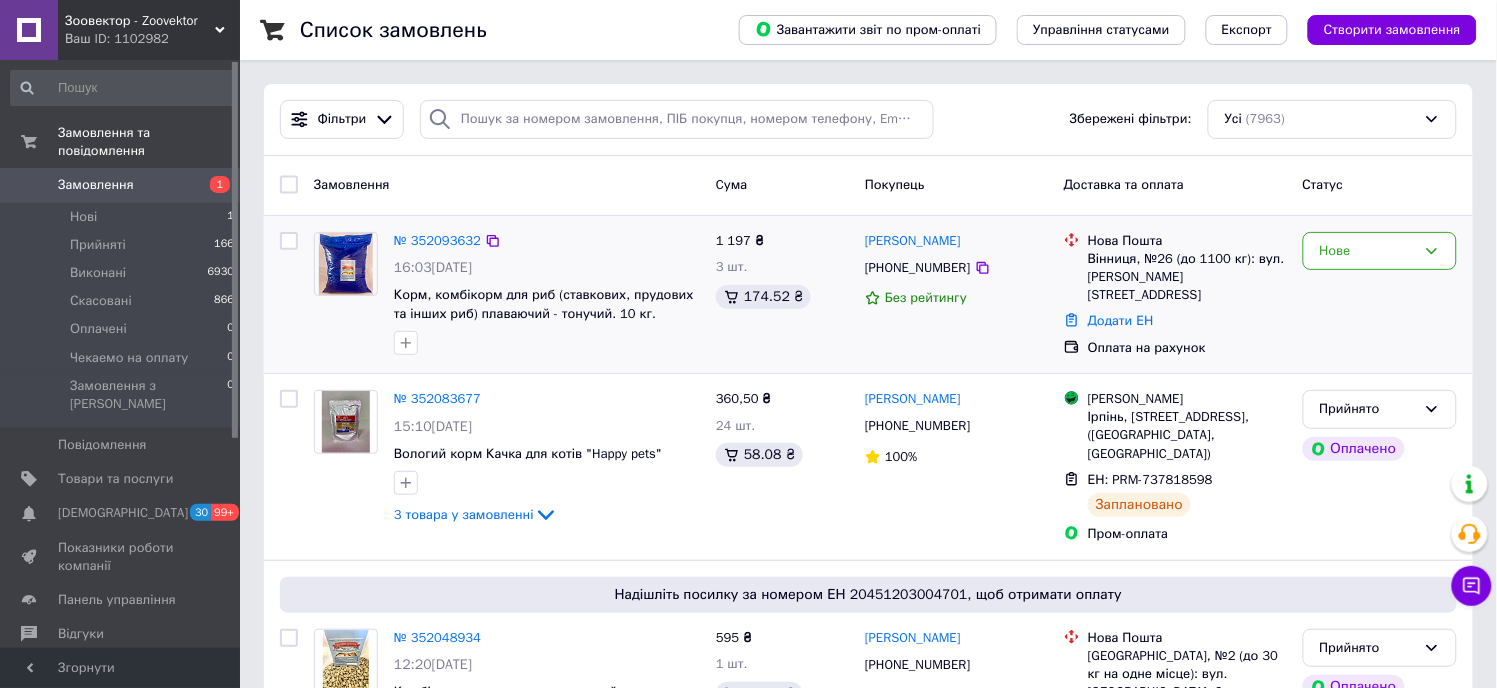click at bounding box center [547, 343] 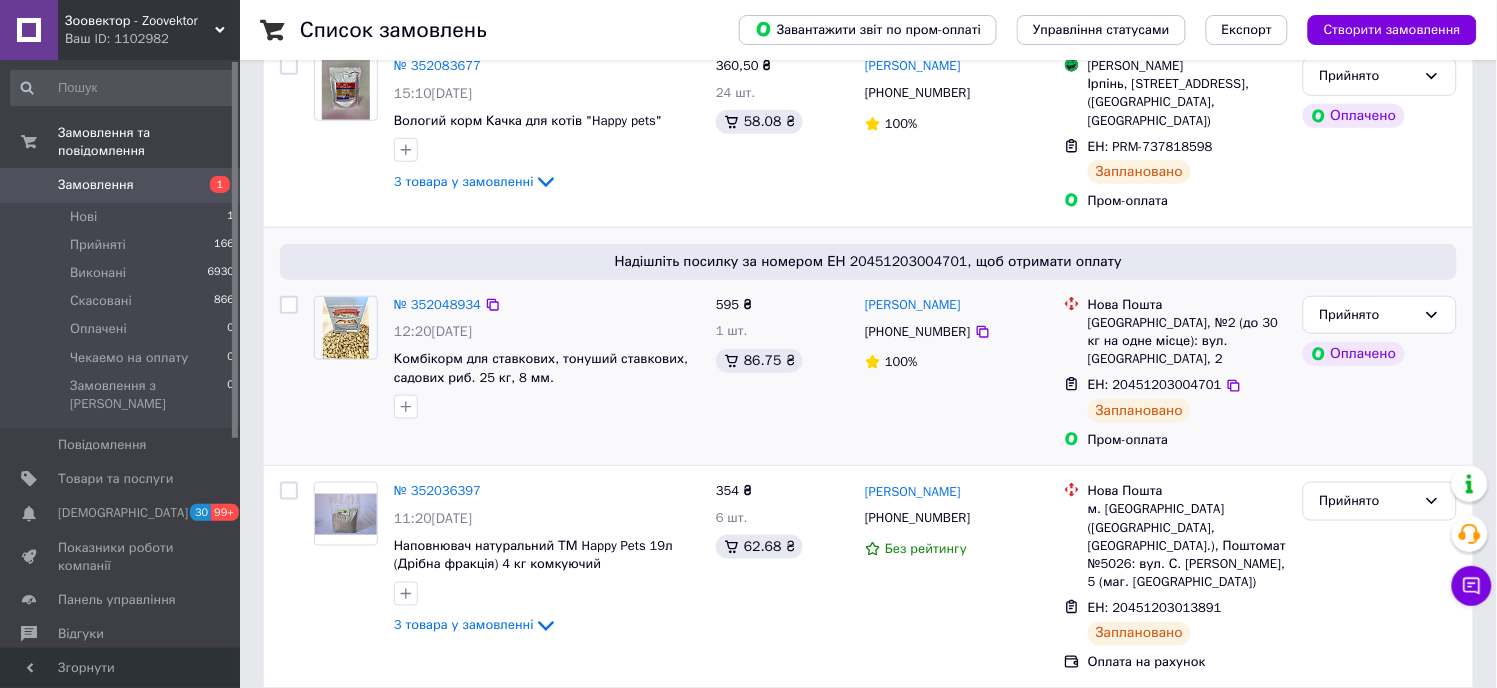 scroll, scrollTop: 0, scrollLeft: 0, axis: both 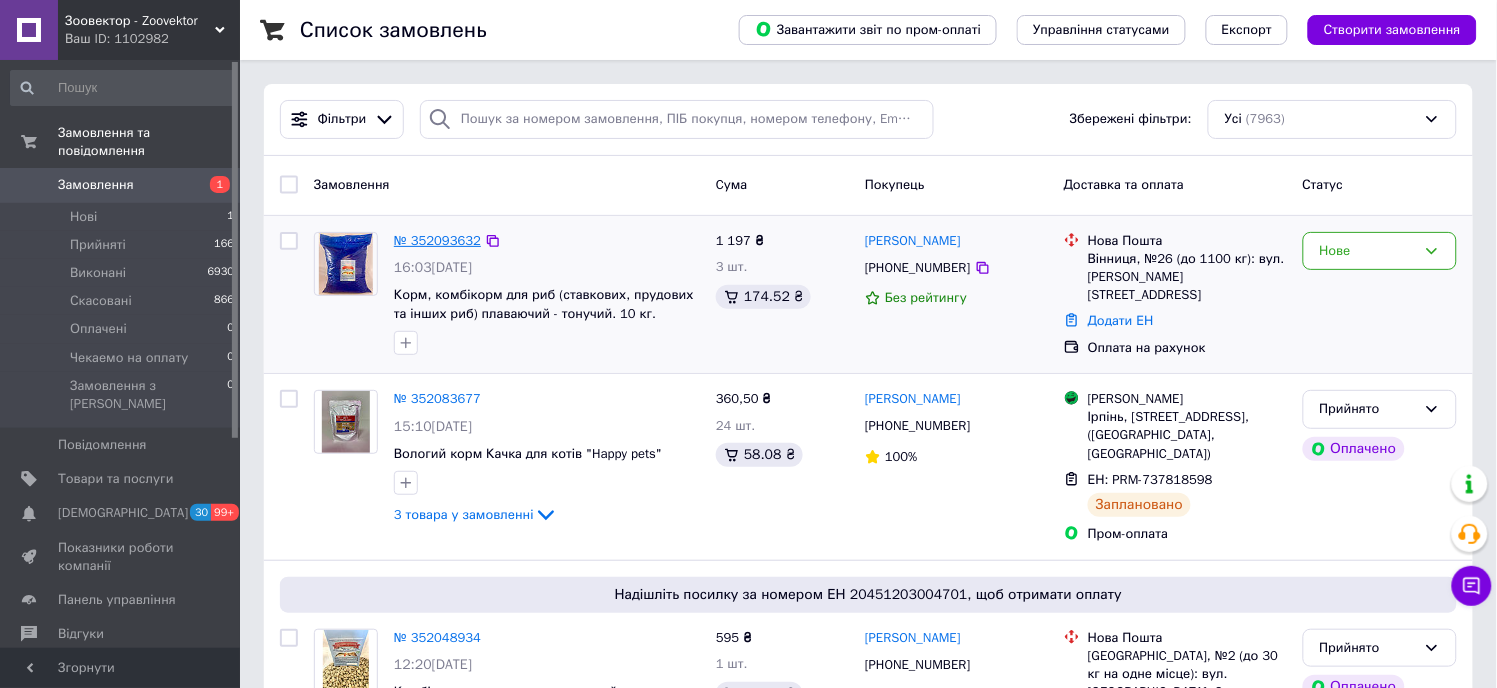 click on "№ 352093632" at bounding box center [437, 240] 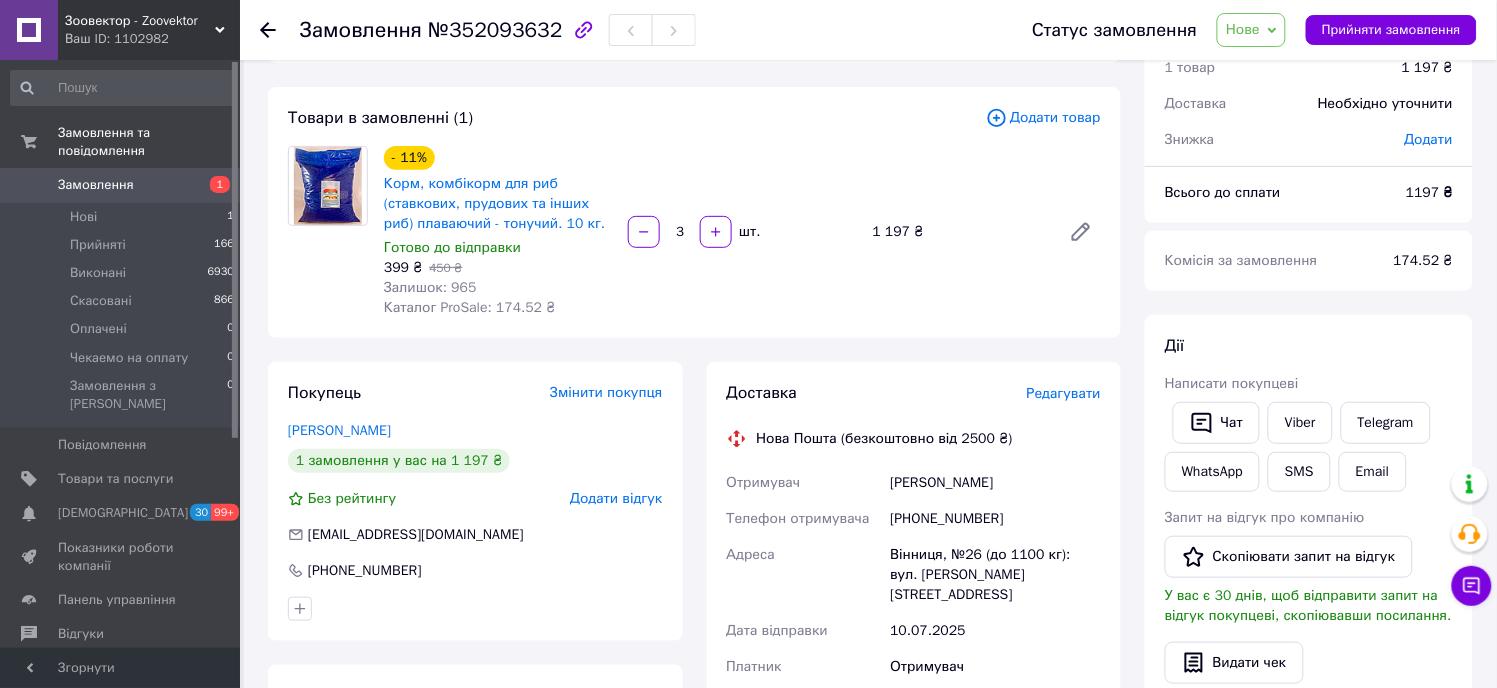 scroll, scrollTop: 0, scrollLeft: 0, axis: both 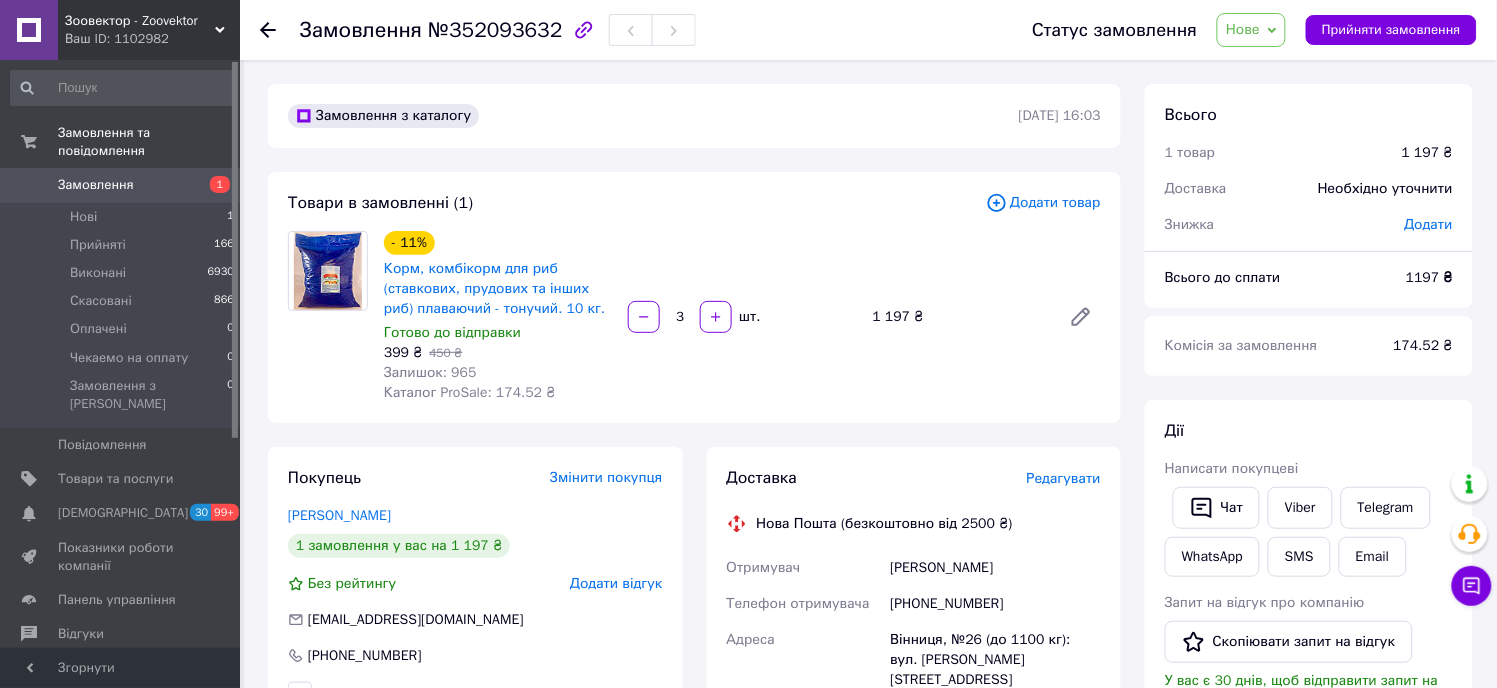 click on "- 11% Корм, комбікорм для риб (ставкових, прудових та інших риб) плаваючий - тонучий. 10 кг. Готово до відправки 399 ₴   450 ₴ Залишок: 965 Каталог ProSale: 174.52 ₴  3   шт. 1 197 ₴" at bounding box center (742, 317) 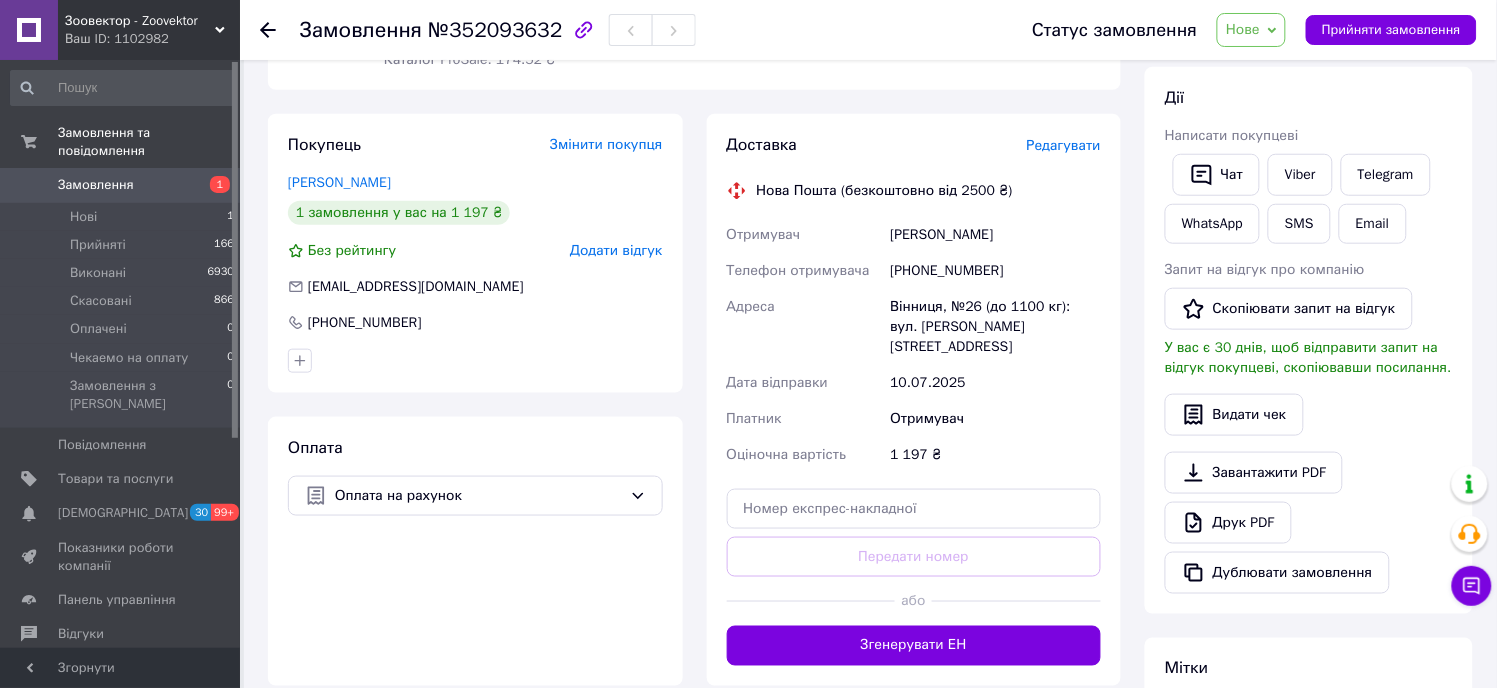 scroll, scrollTop: 0, scrollLeft: 0, axis: both 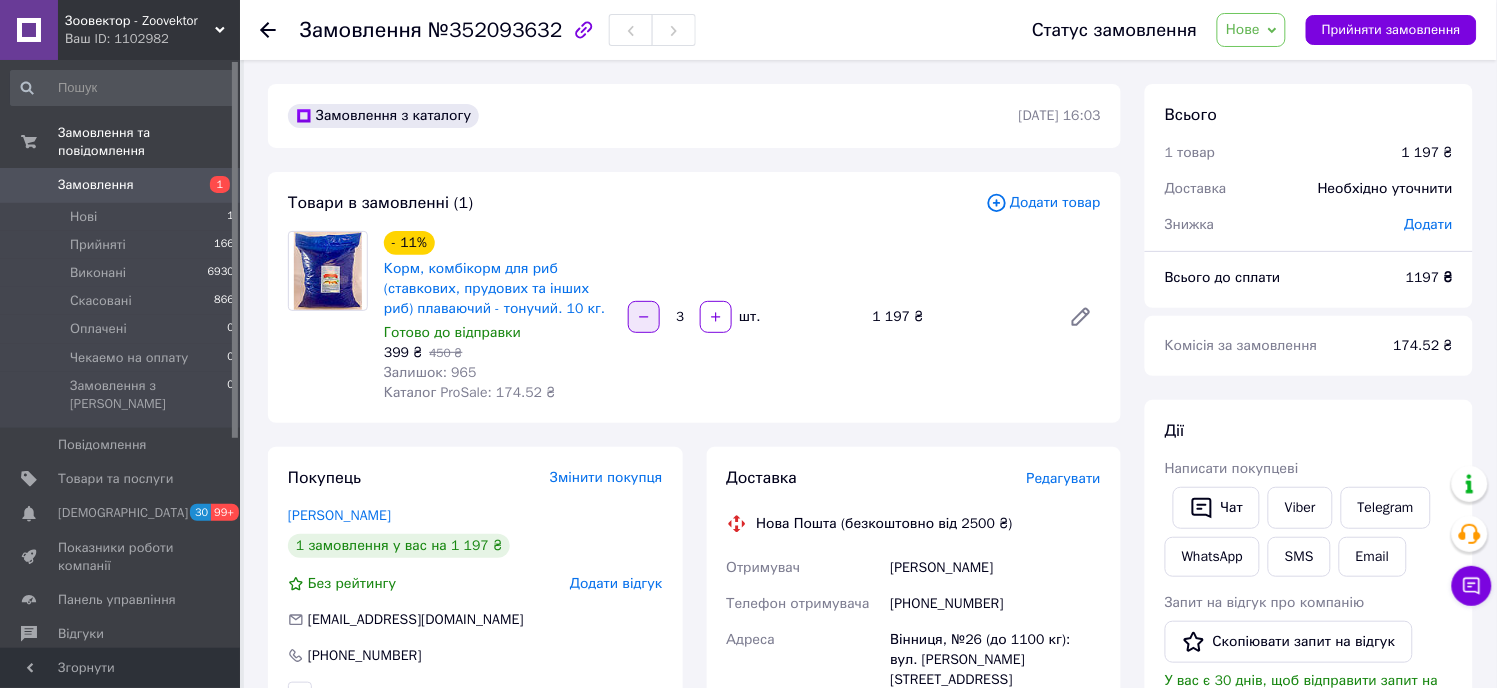 click 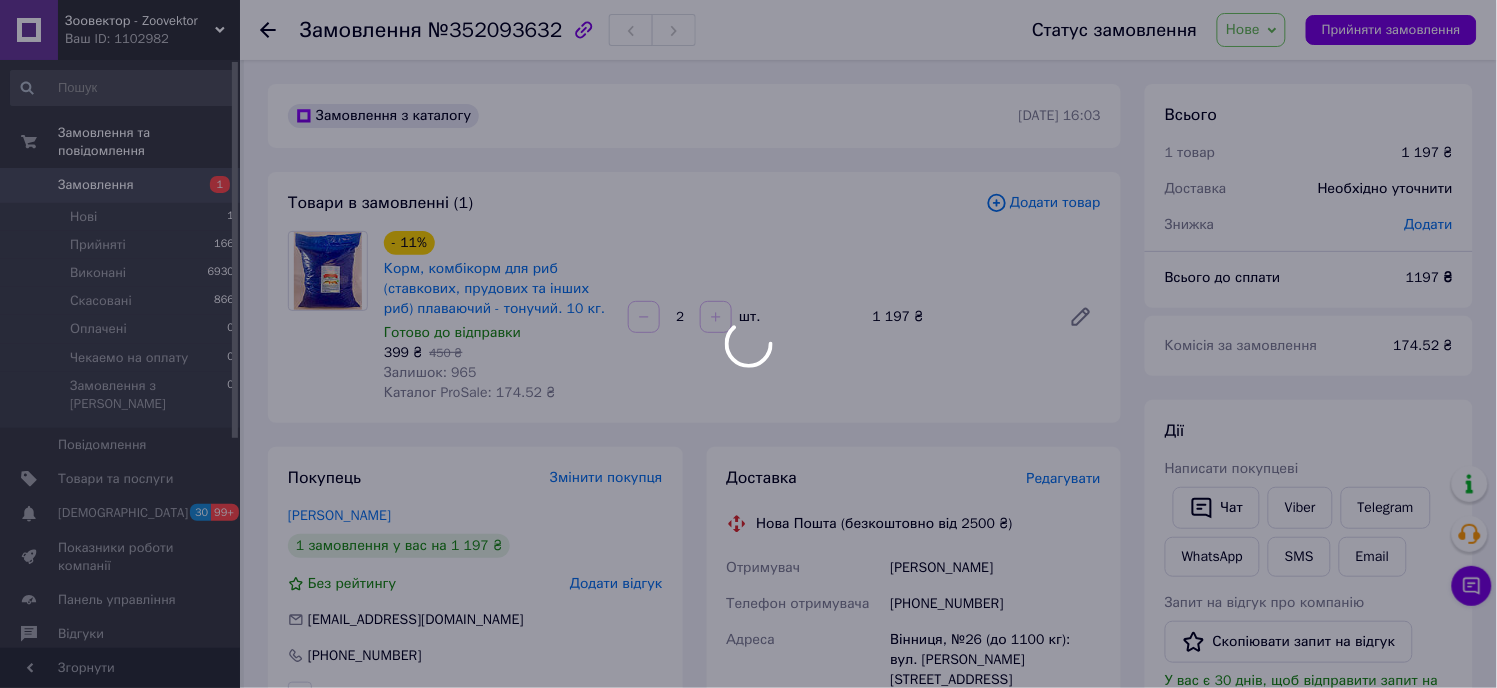 click at bounding box center [748, 344] 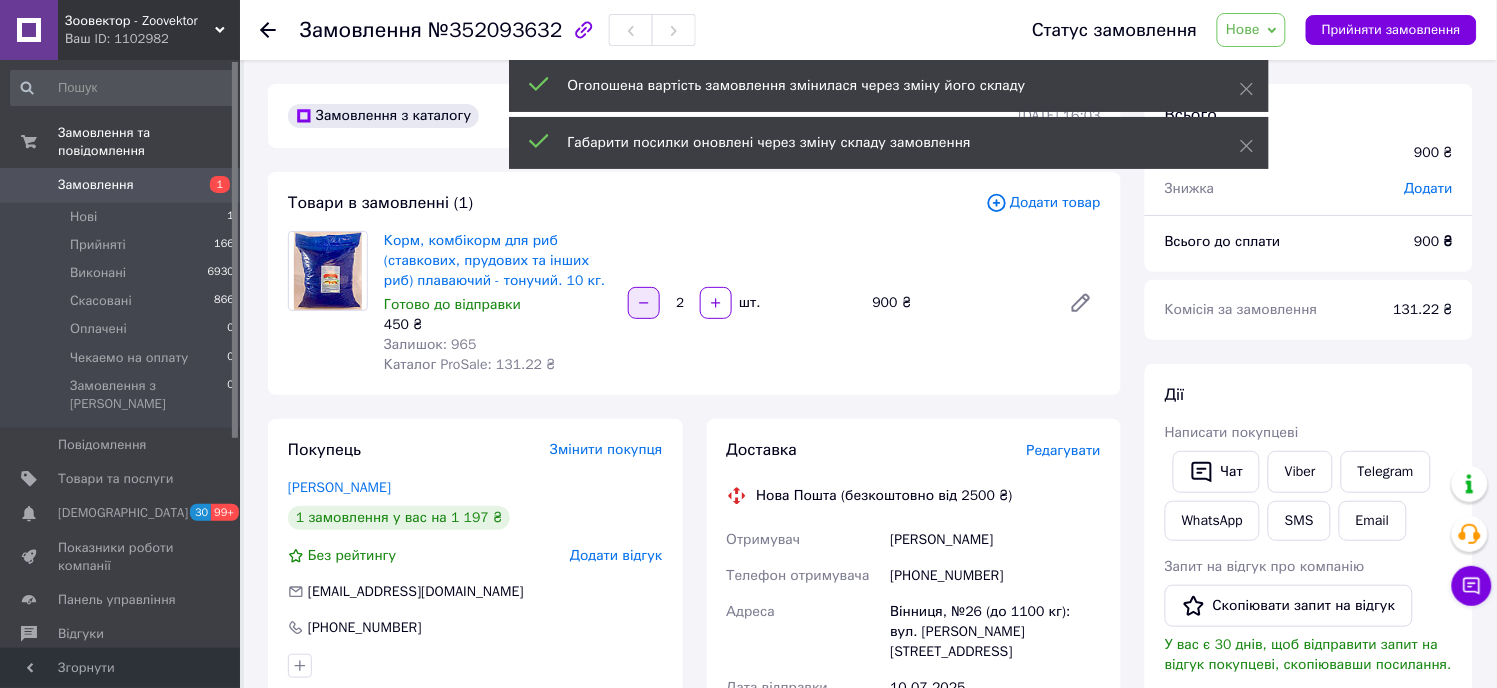 click 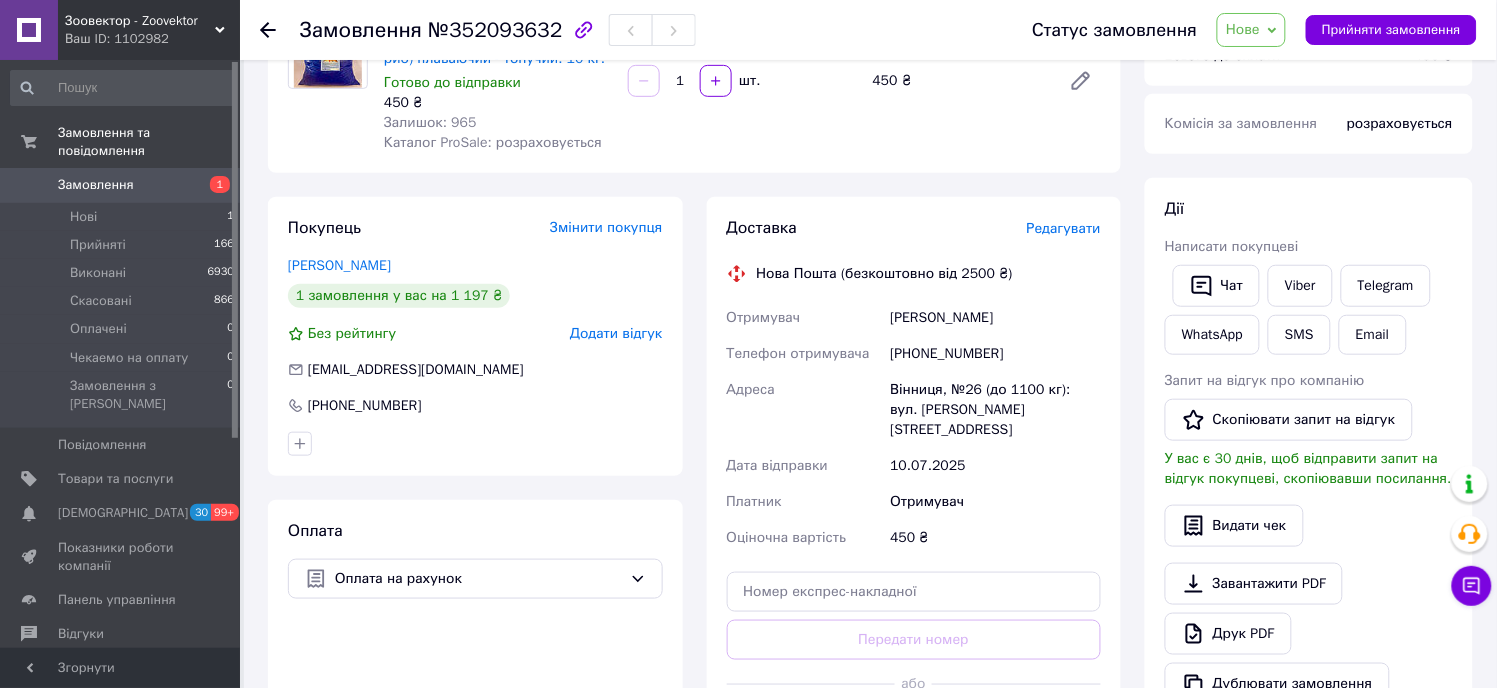 scroll, scrollTop: 111, scrollLeft: 0, axis: vertical 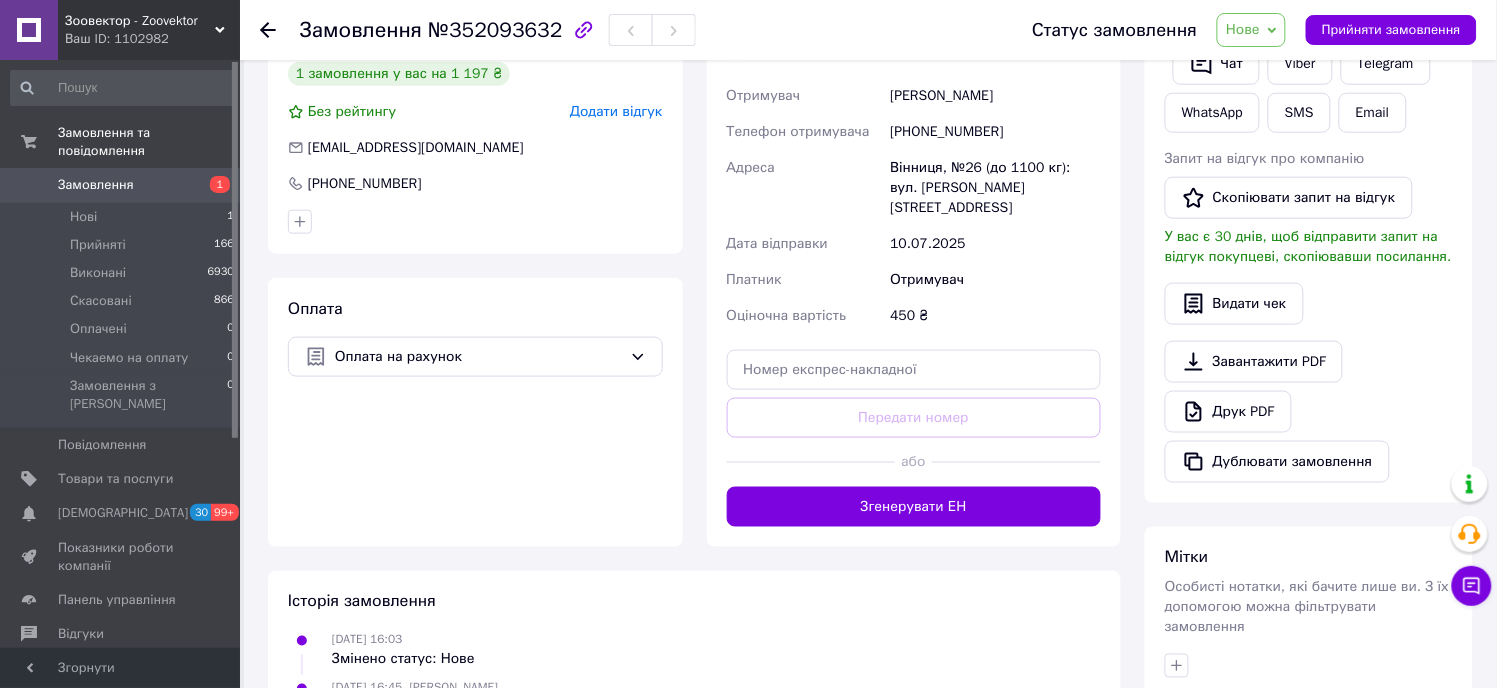 click on "Редагувати" at bounding box center (1064, 6) 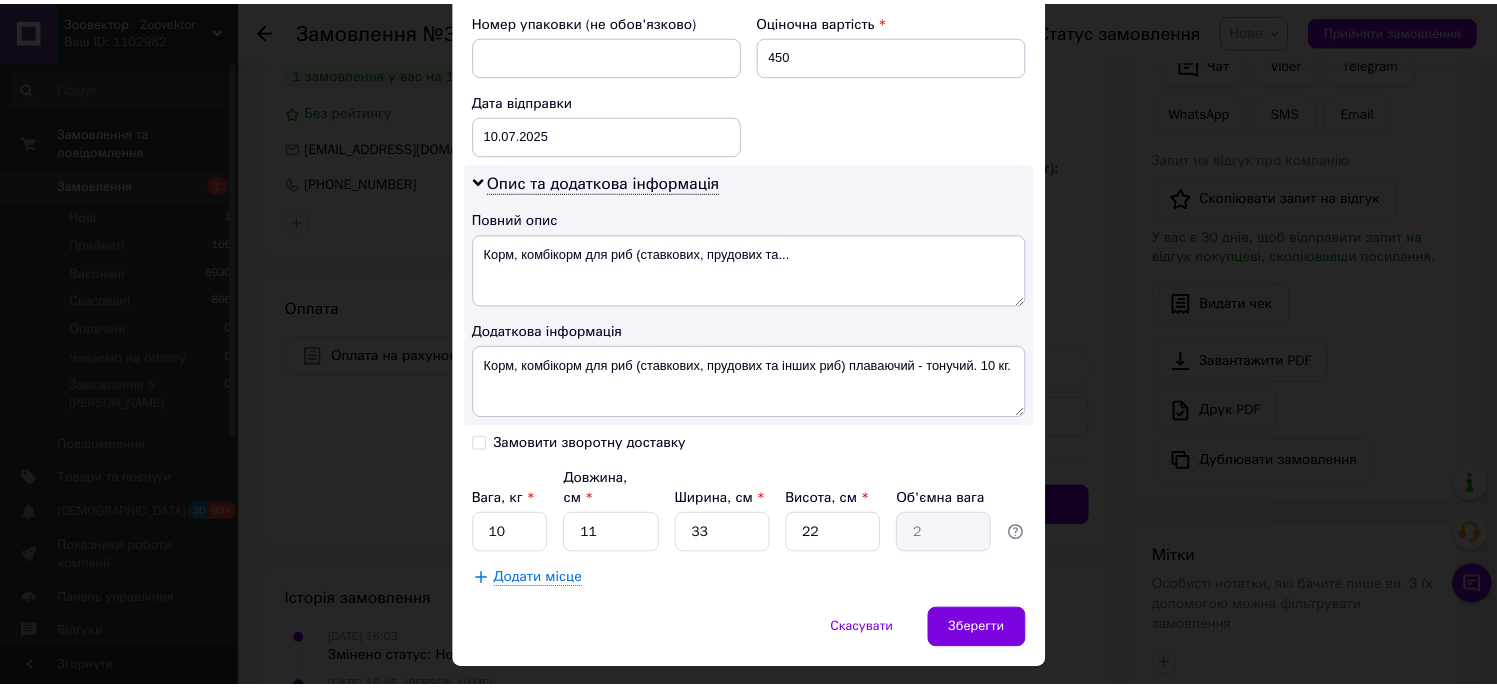 scroll, scrollTop: 1107, scrollLeft: 0, axis: vertical 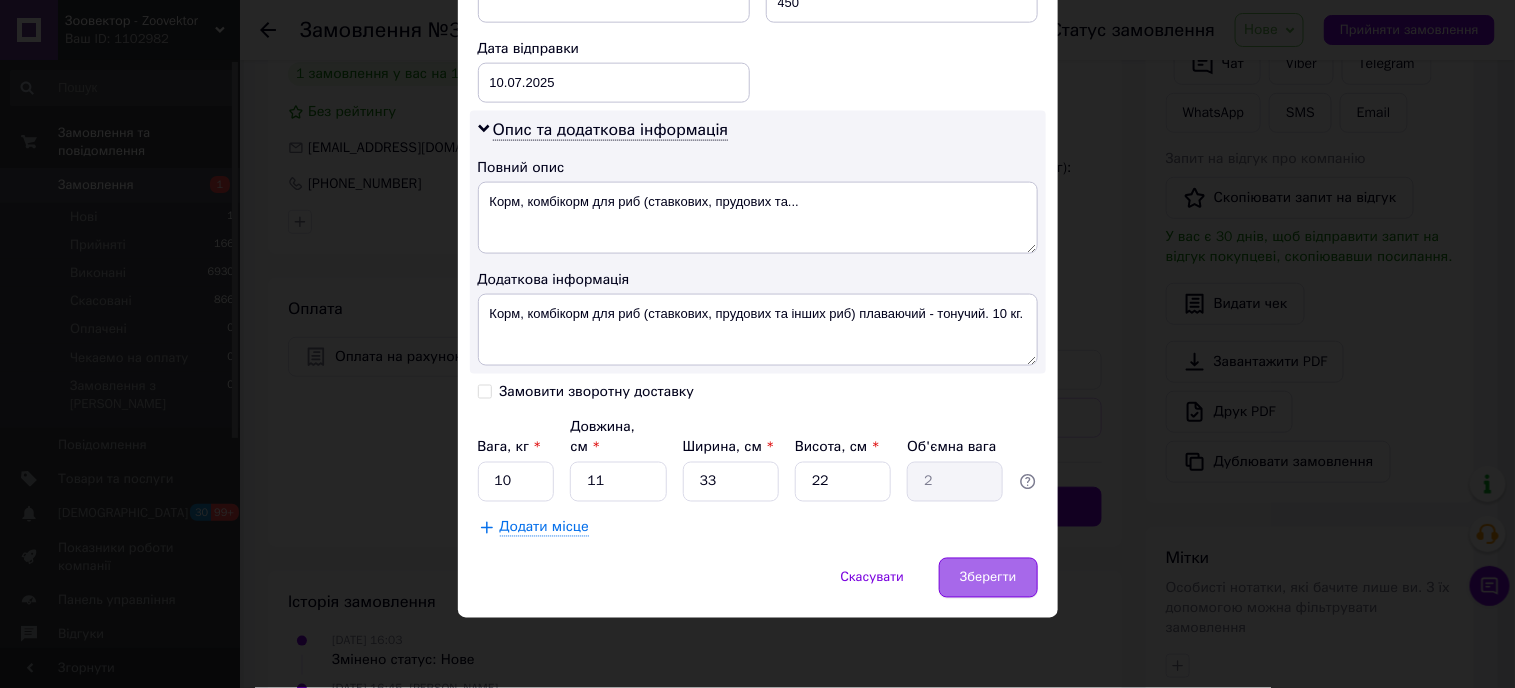 click on "Зберегти" at bounding box center (988, 578) 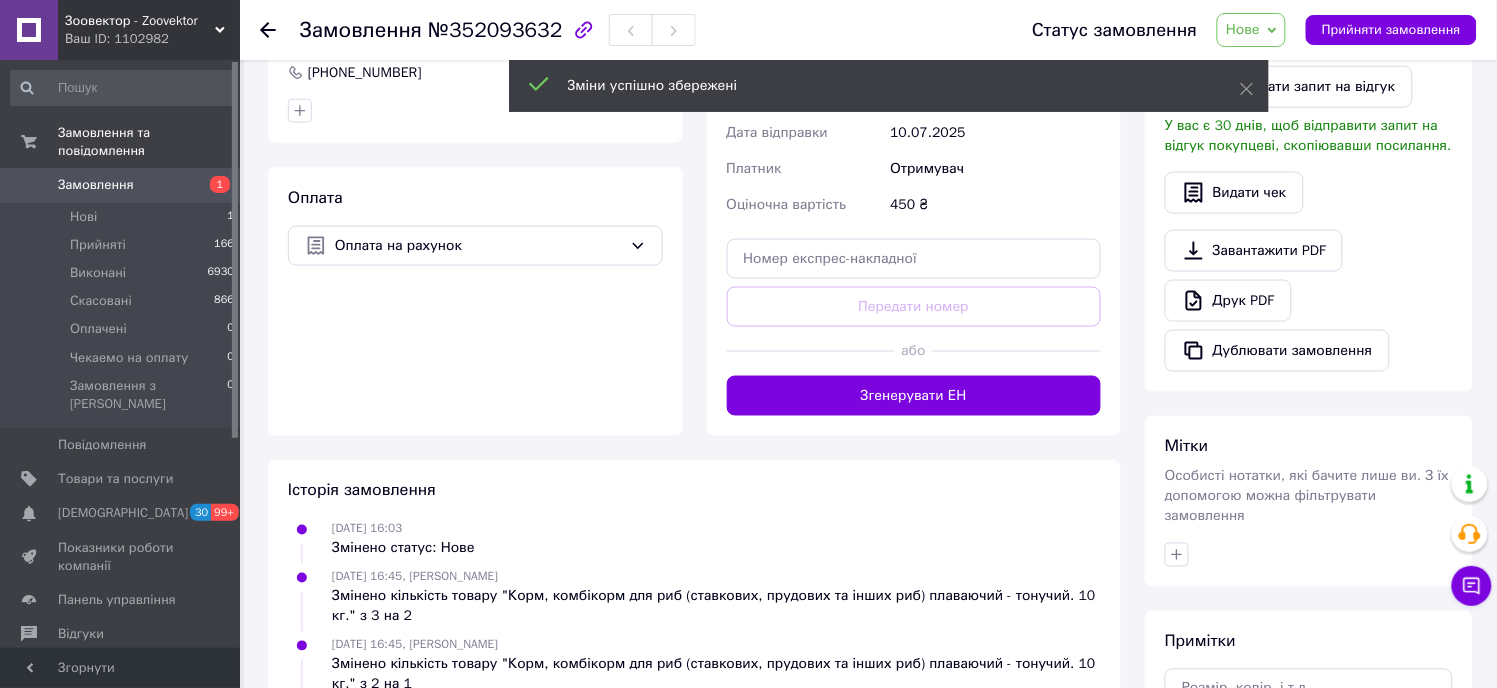 scroll, scrollTop: 888, scrollLeft: 0, axis: vertical 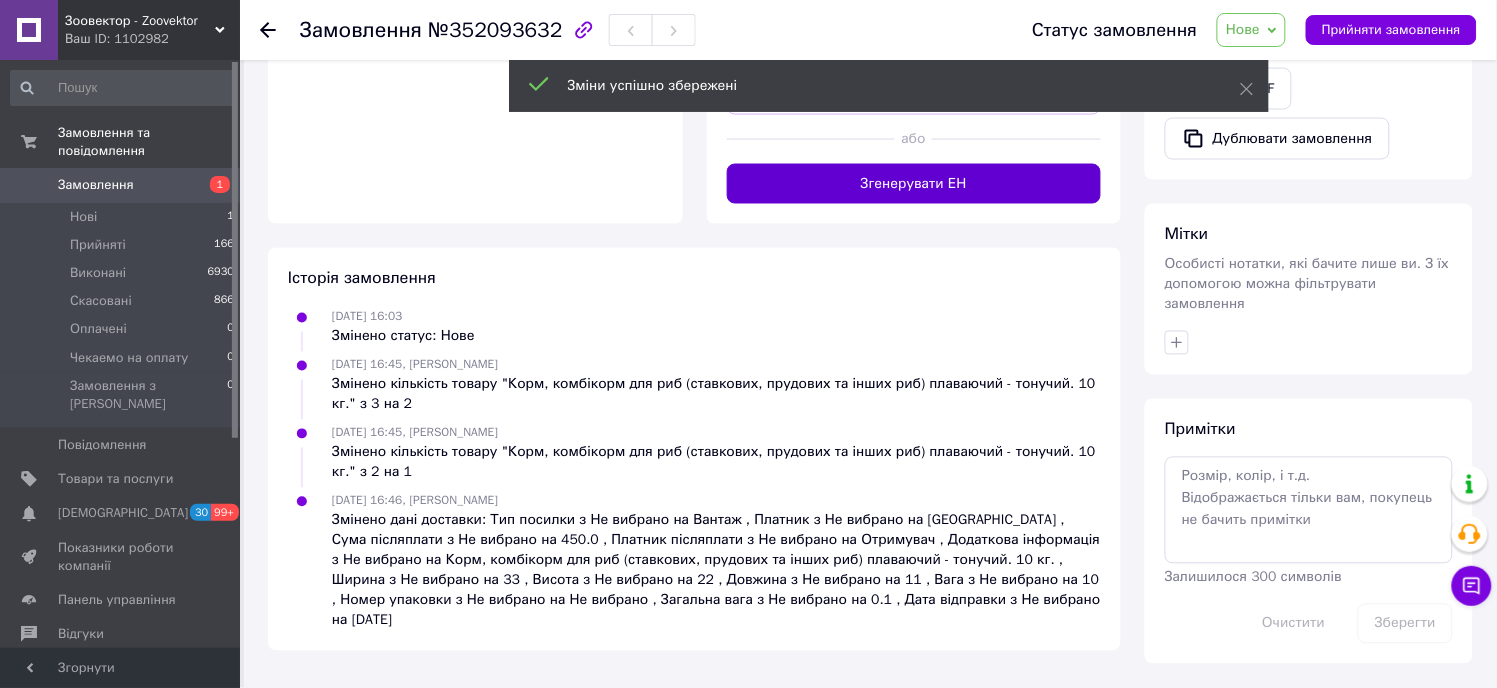 click on "Згенерувати ЕН" at bounding box center [914, 184] 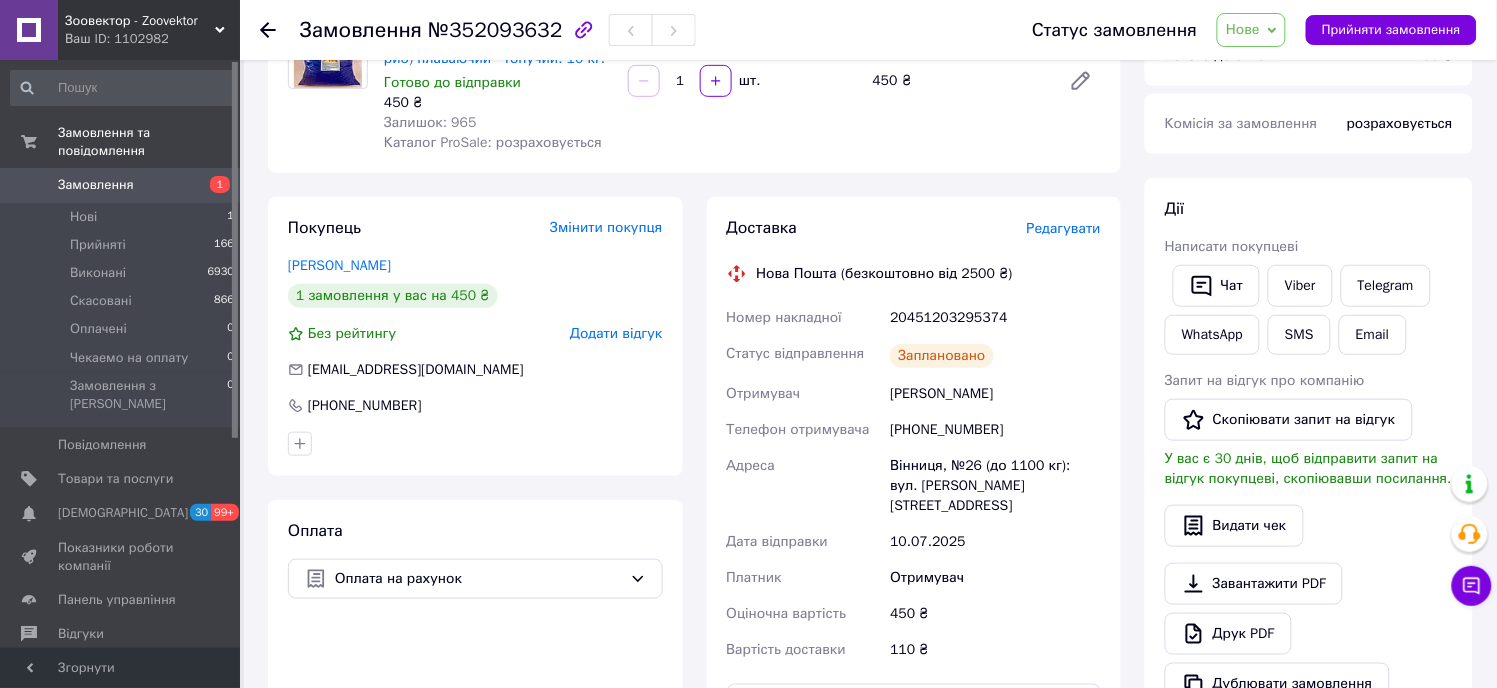 scroll, scrollTop: 111, scrollLeft: 0, axis: vertical 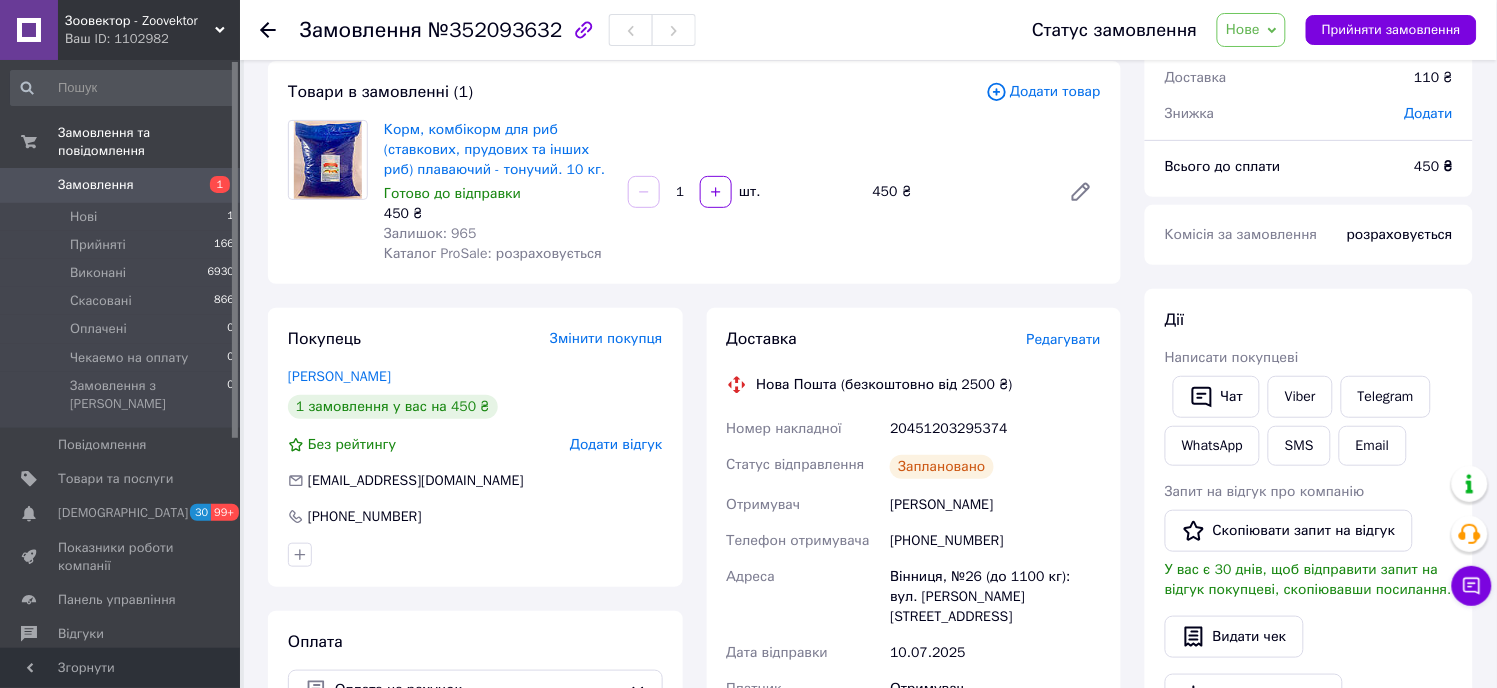 click on "20451203295374" at bounding box center [995, 429] 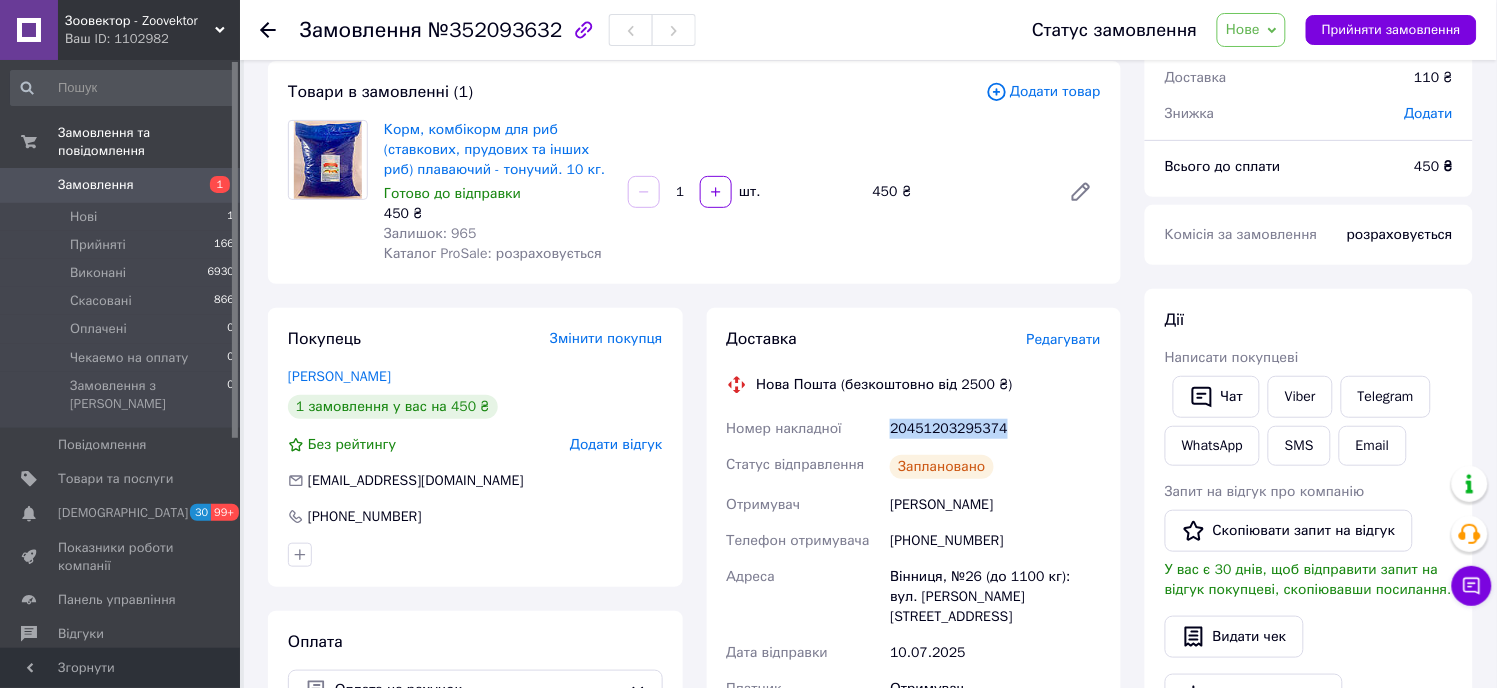 click on "20451203295374" at bounding box center [995, 429] 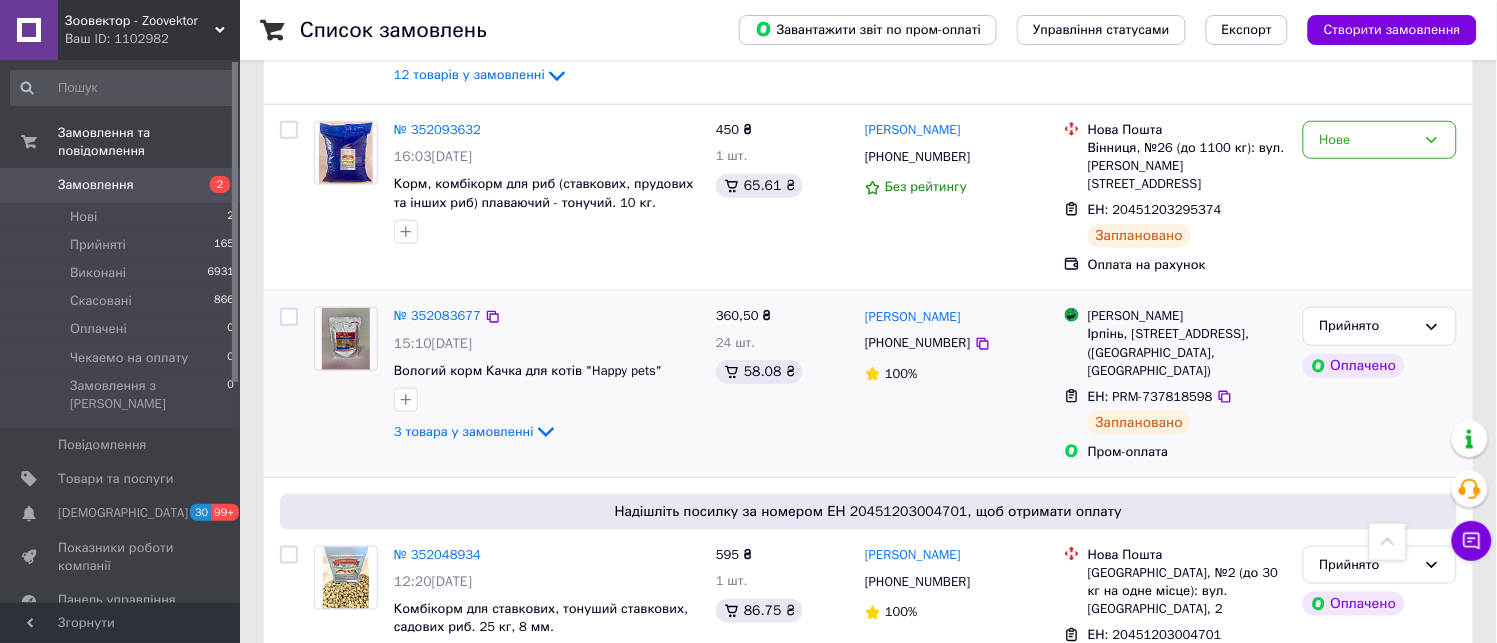 scroll, scrollTop: 111, scrollLeft: 0, axis: vertical 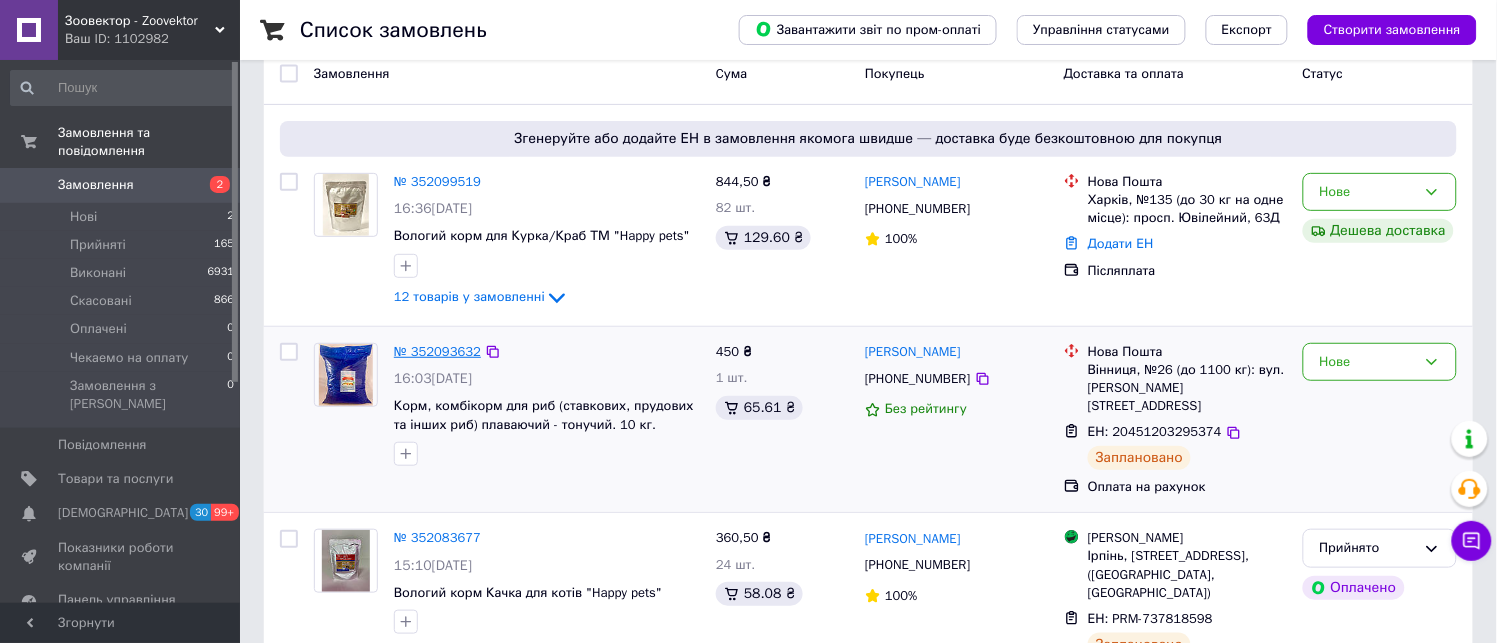 click on "№ 352093632" at bounding box center (437, 351) 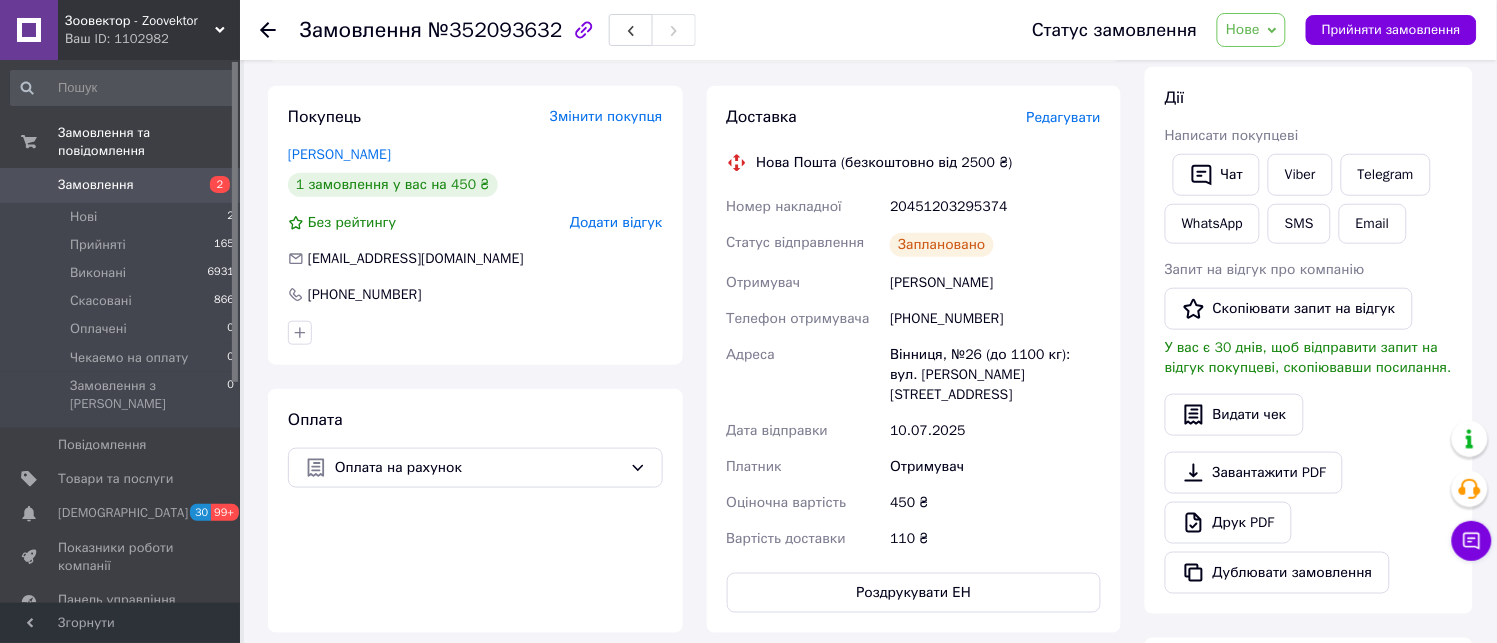 scroll, scrollTop: 666, scrollLeft: 0, axis: vertical 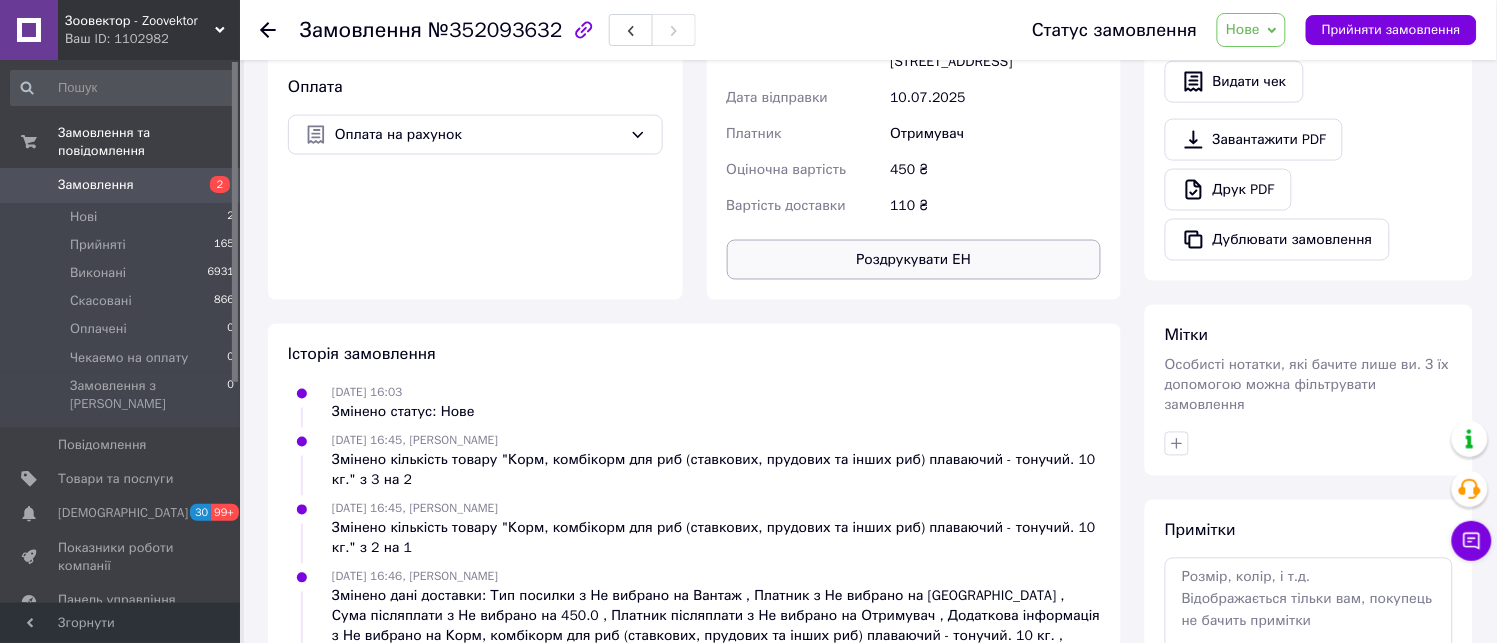 click on "Роздрукувати ЕН" at bounding box center (914, 260) 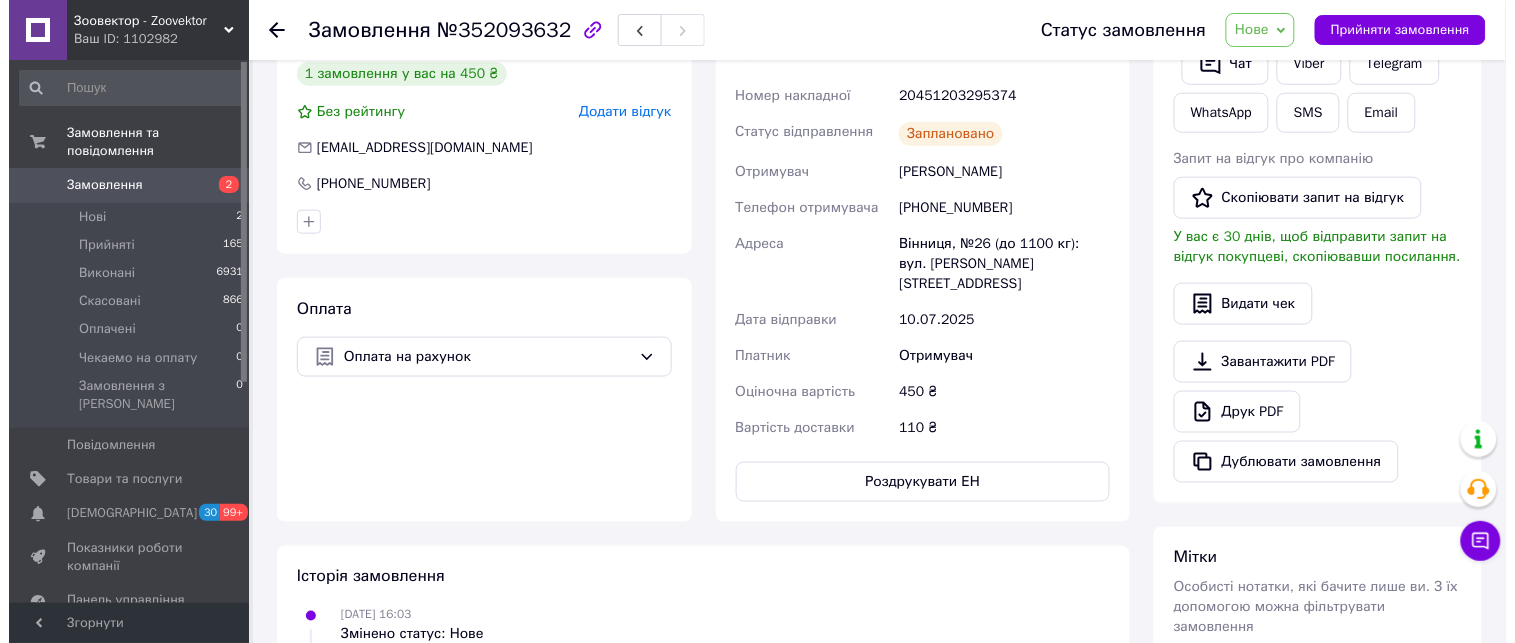 scroll, scrollTop: 0, scrollLeft: 0, axis: both 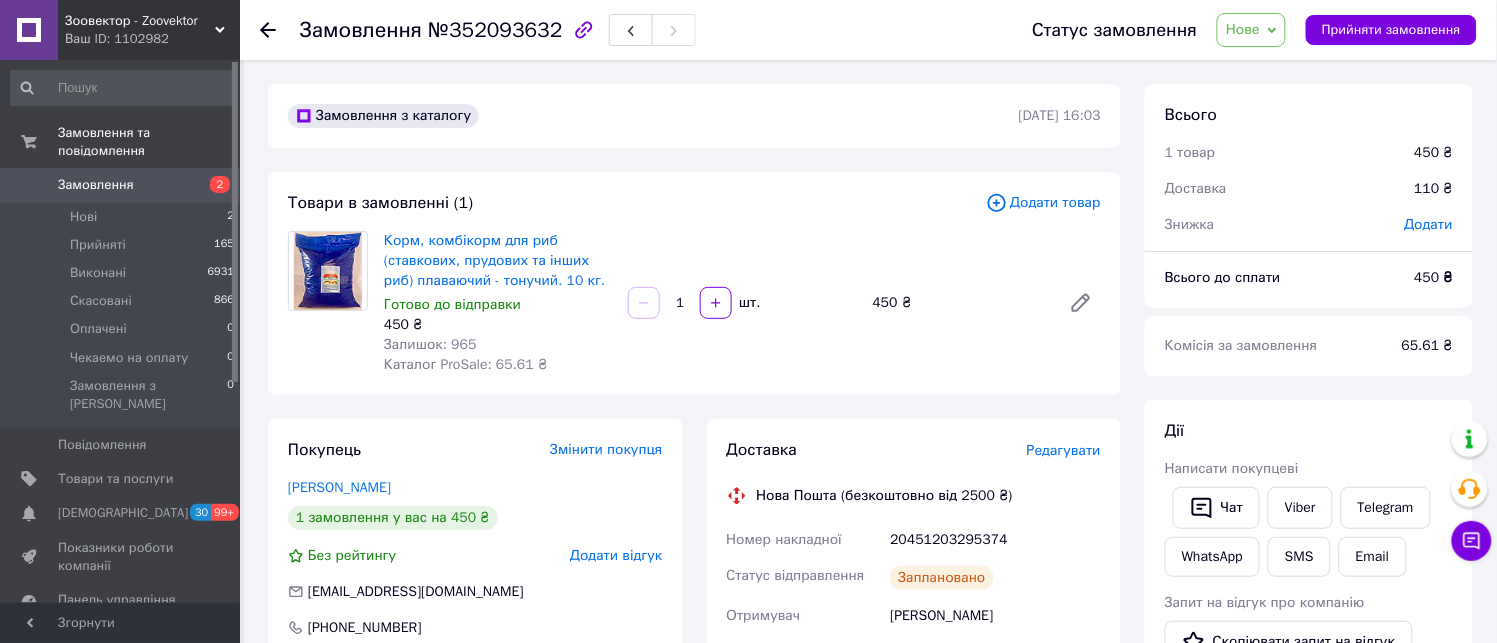click on "Нове" at bounding box center [1243, 29] 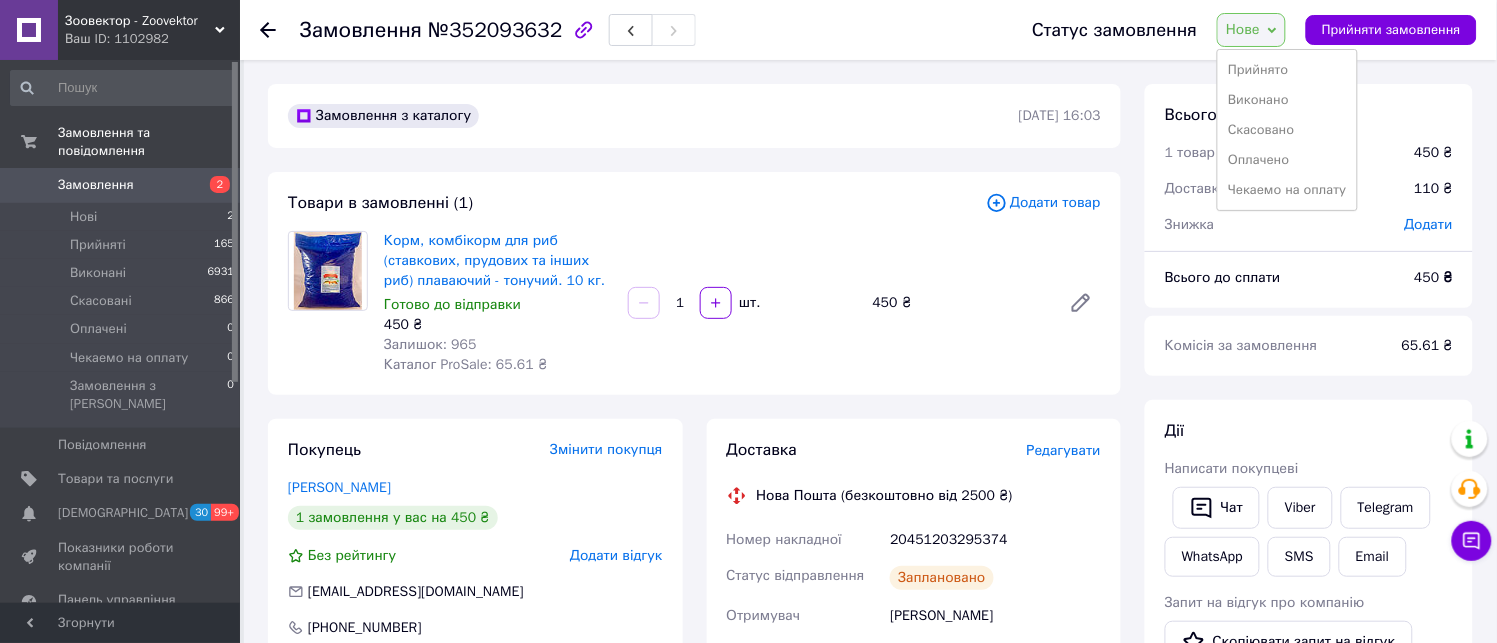 drag, startPoint x: 1243, startPoint y: 61, endPoint x: 1241, endPoint y: 72, distance: 11.18034 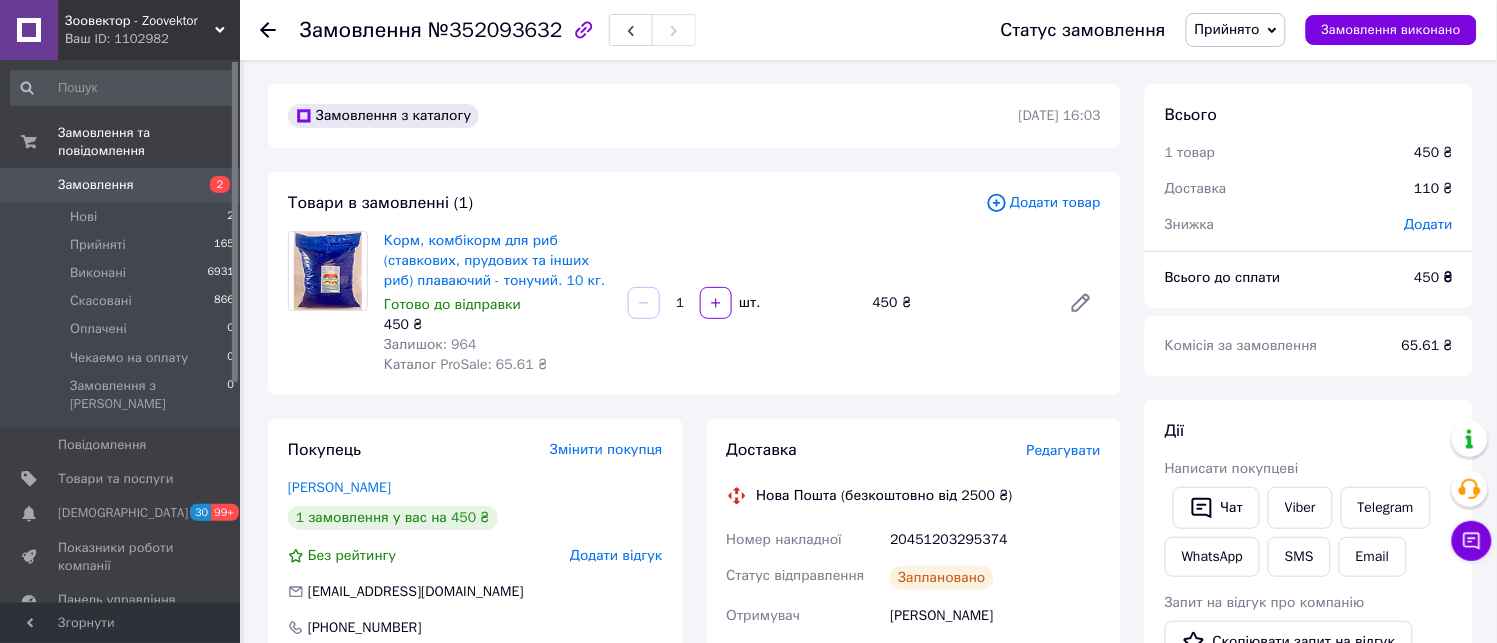click on "Замовлення" at bounding box center [96, 185] 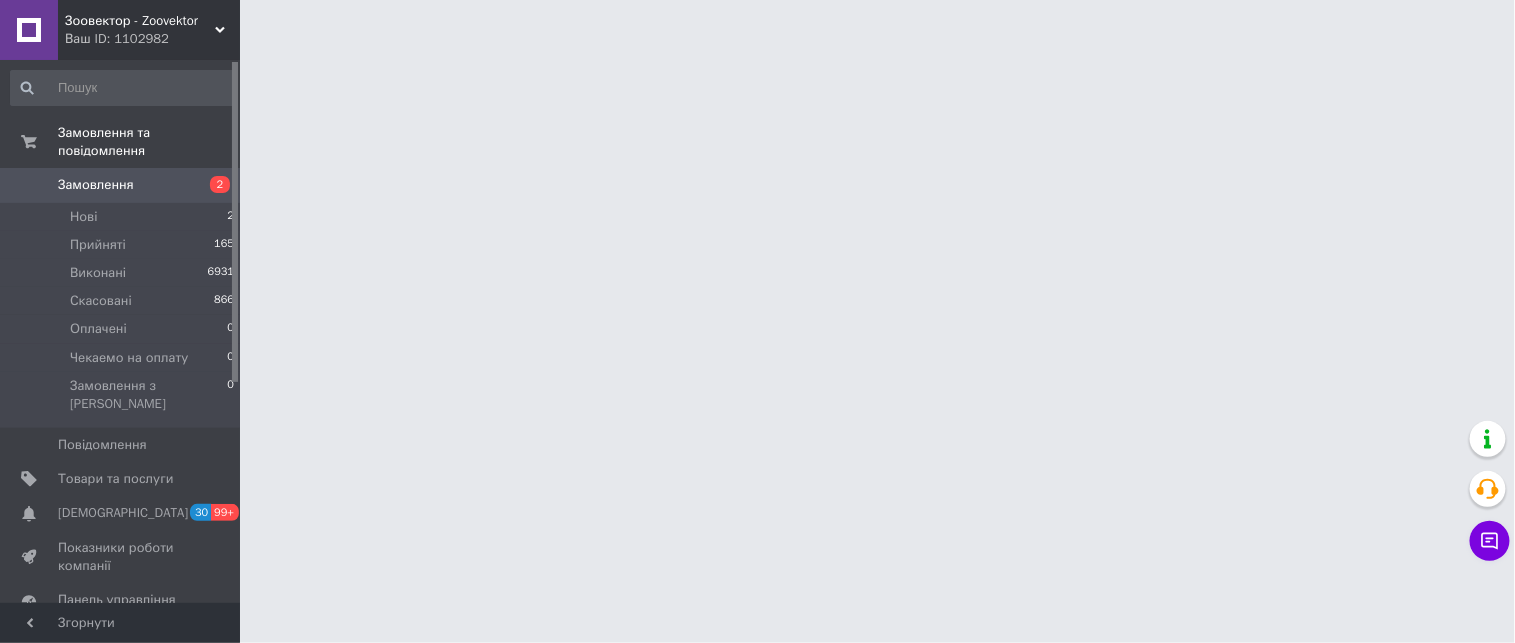 click on "Замовлення 2" at bounding box center [123, 185] 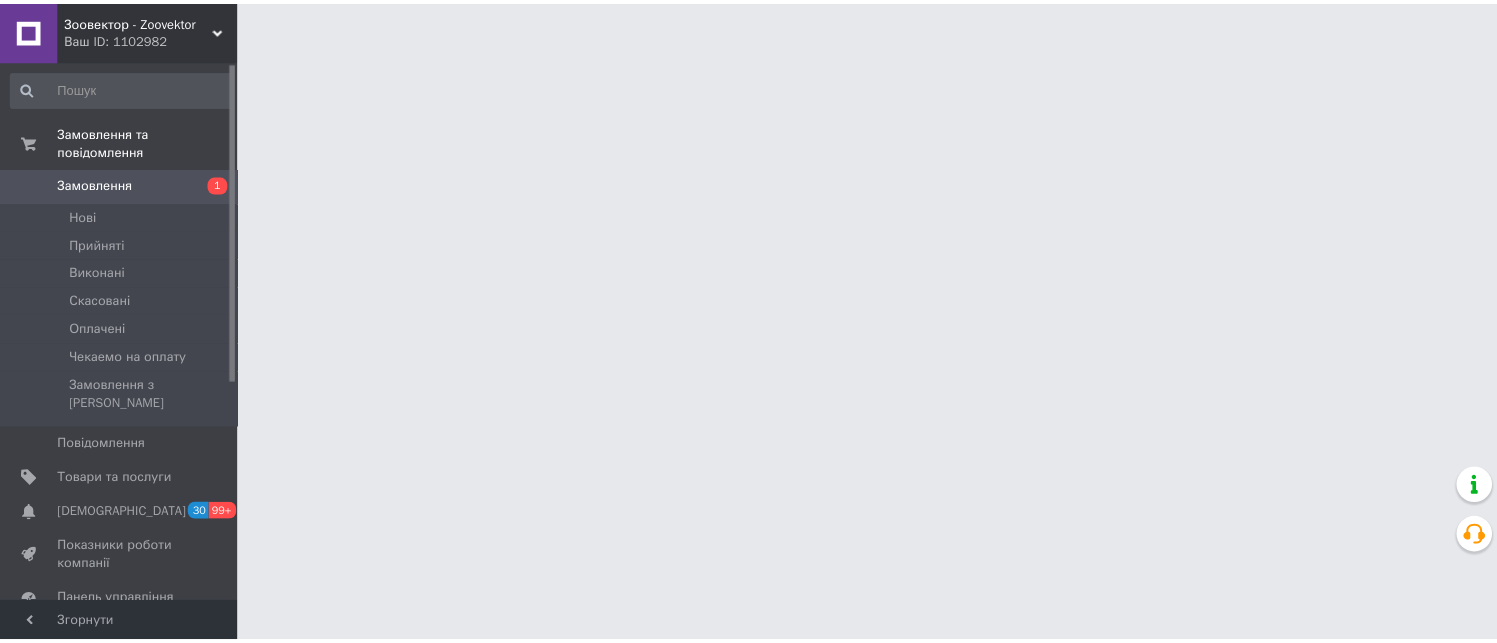 scroll, scrollTop: 0, scrollLeft: 0, axis: both 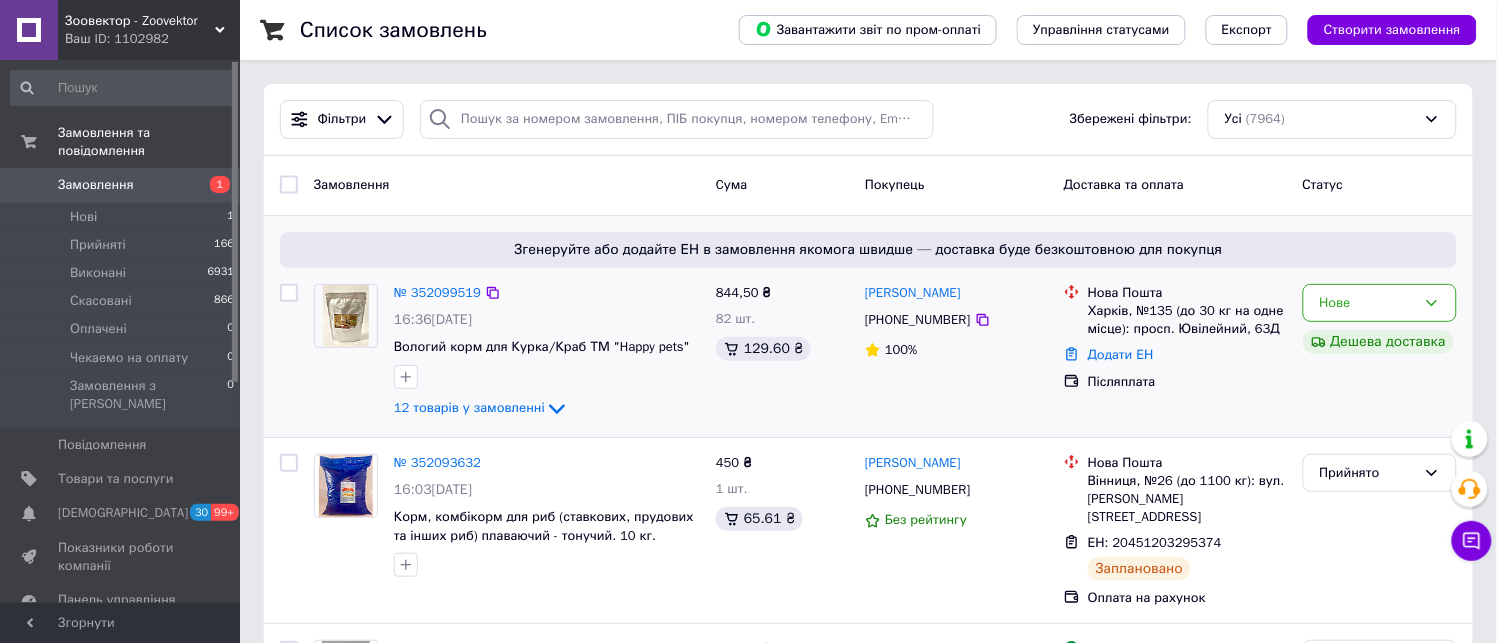 click on "№ 352099519" at bounding box center [437, 293] 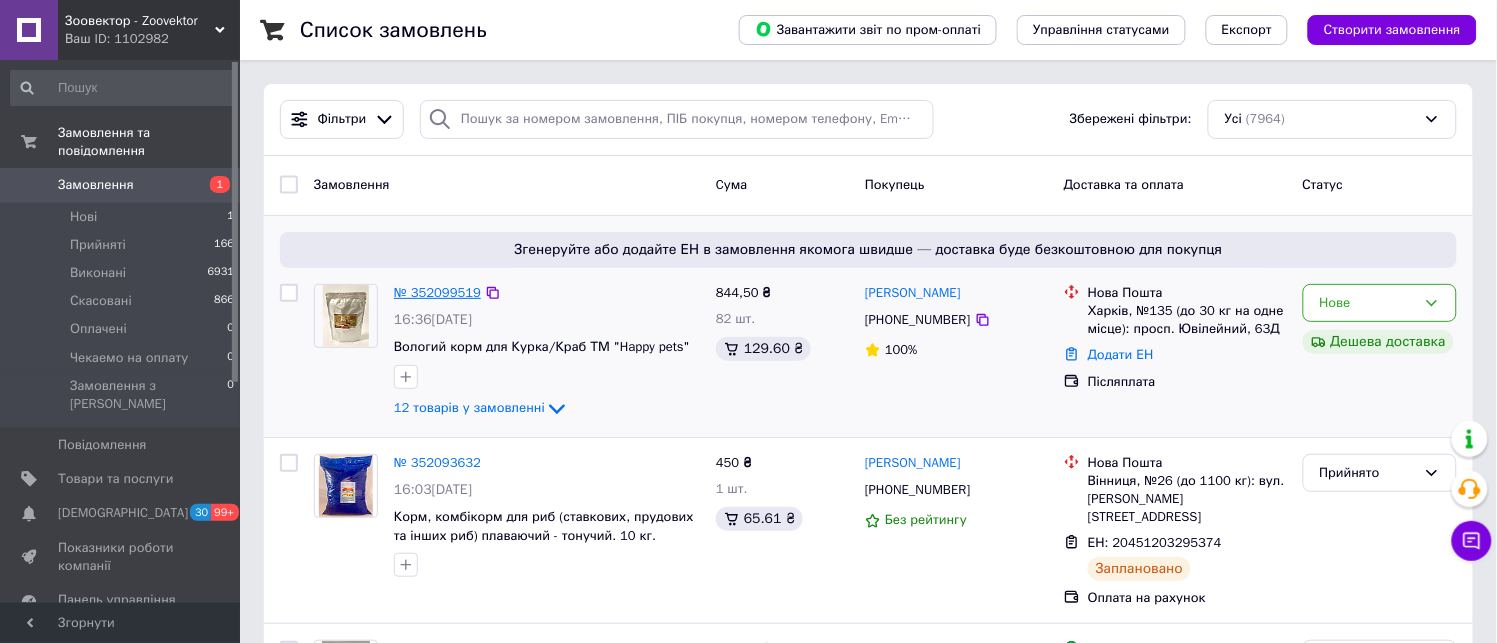 click on "№ 352099519" at bounding box center [437, 292] 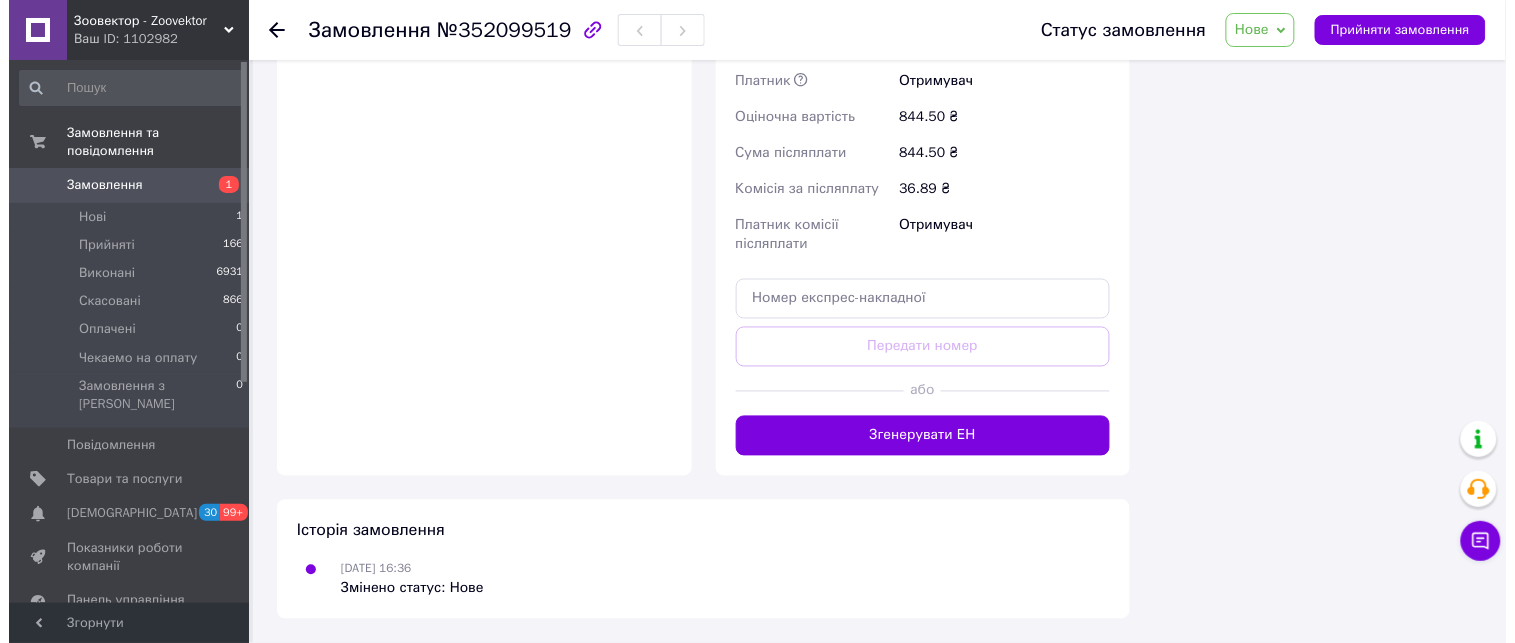 scroll, scrollTop: 2577, scrollLeft: 0, axis: vertical 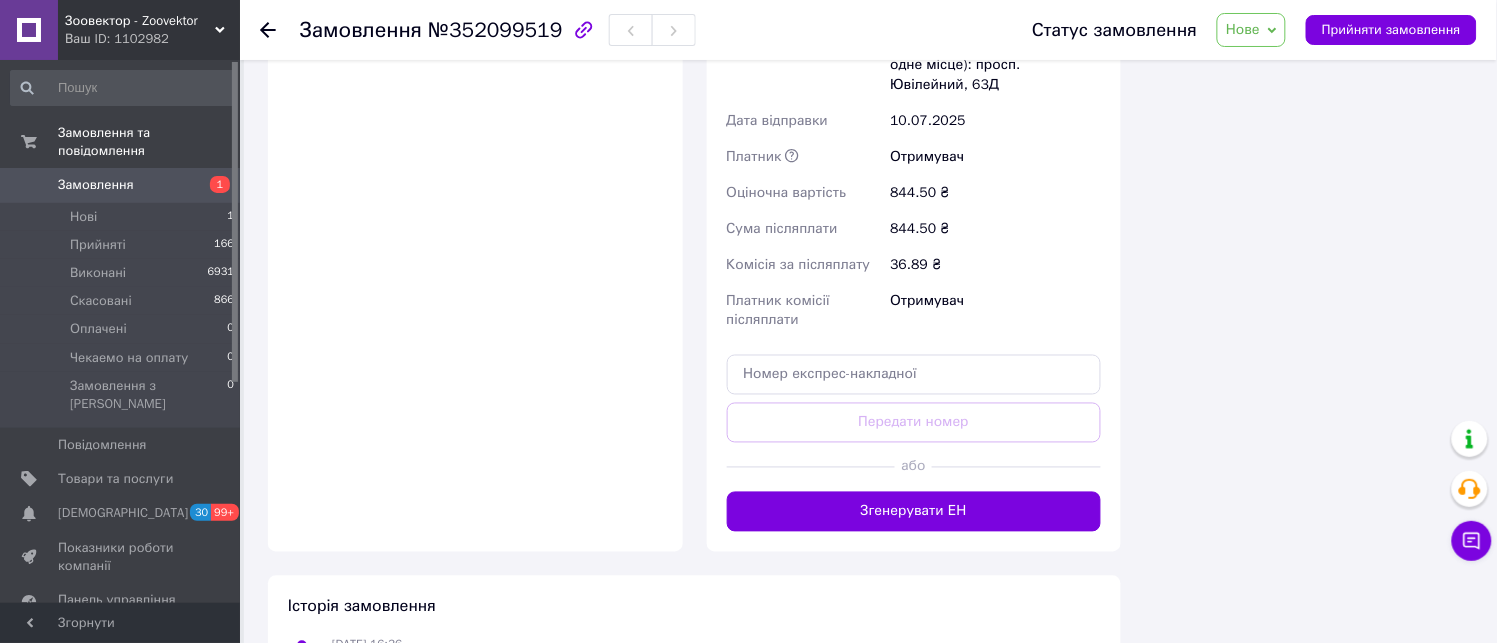 click on "Редагувати" at bounding box center (1064, -403) 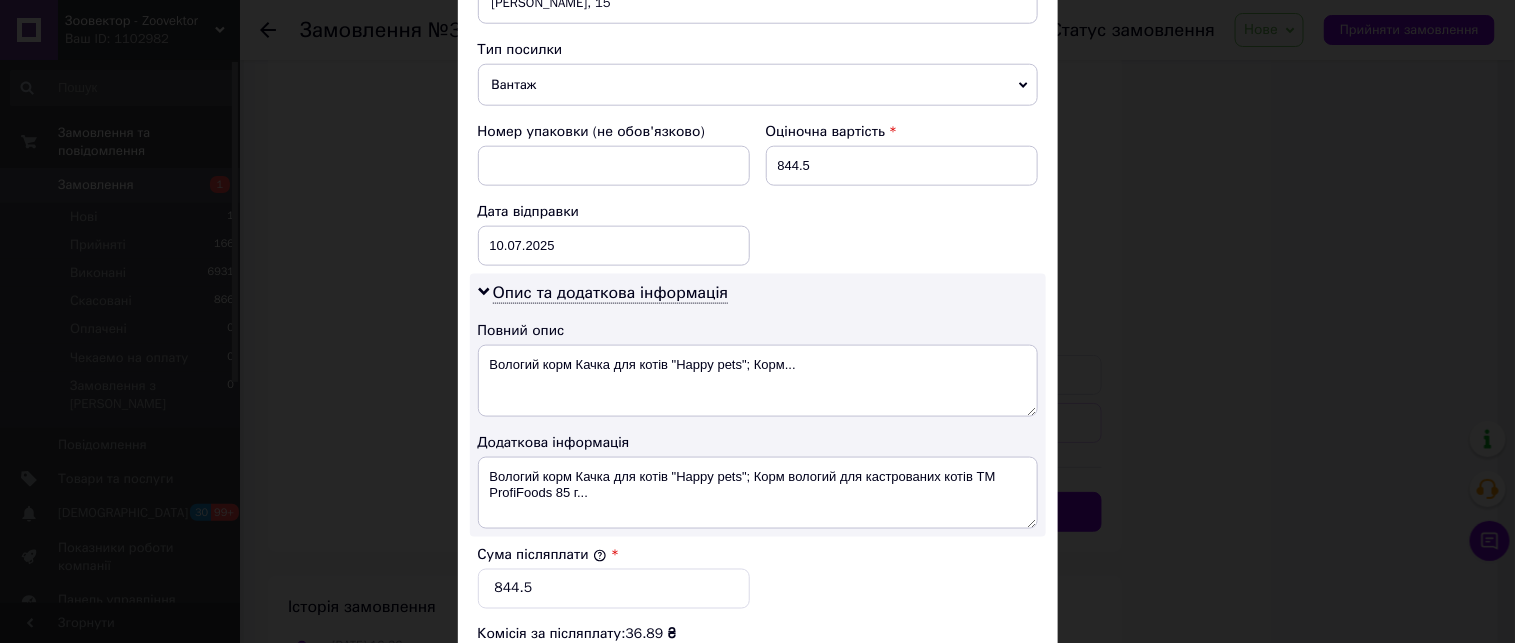 scroll, scrollTop: 1335, scrollLeft: 0, axis: vertical 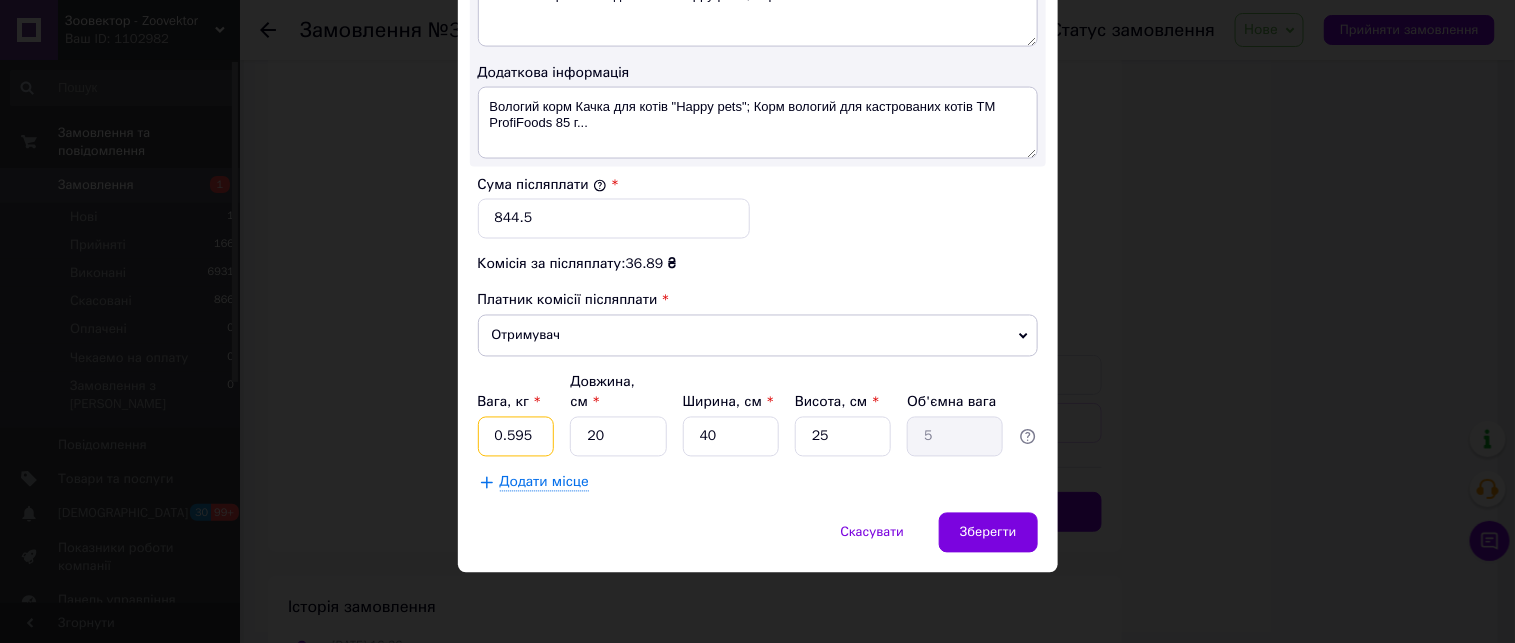 drag, startPoint x: 490, startPoint y: 425, endPoint x: 564, endPoint y: 428, distance: 74.06078 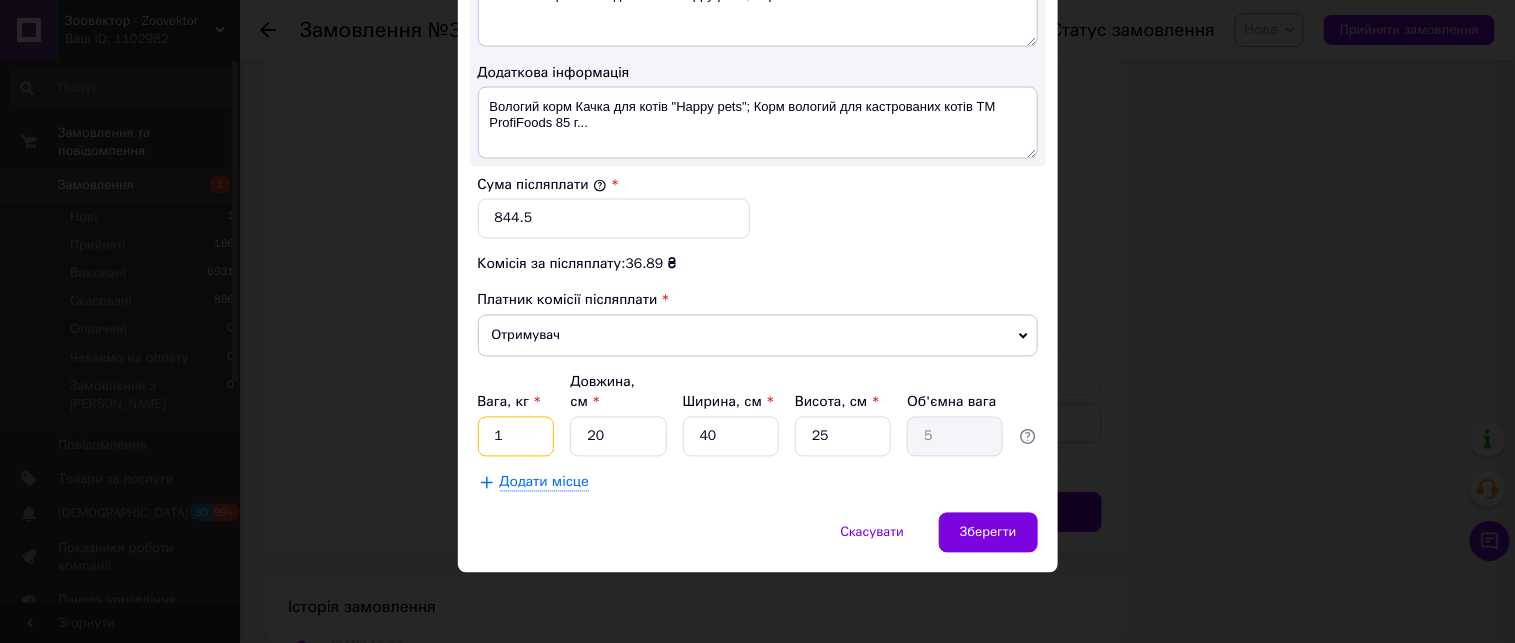 type on "1" 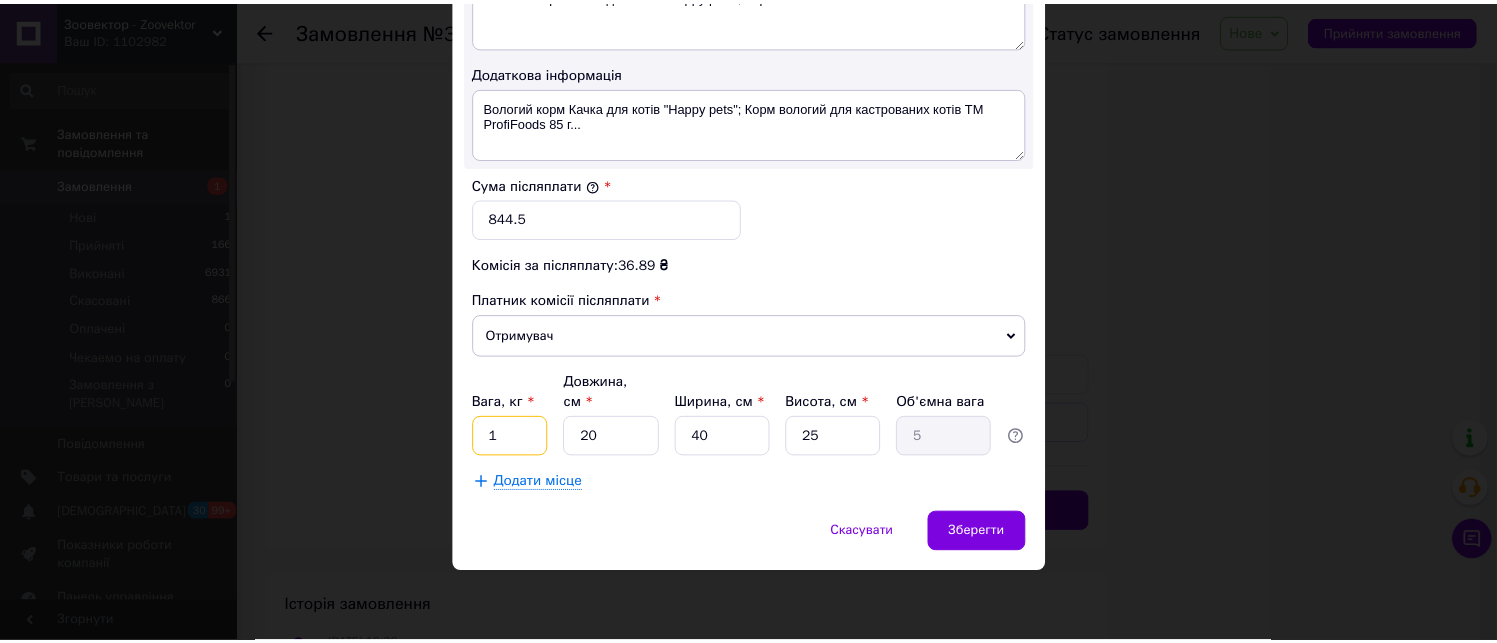 scroll, scrollTop: 0, scrollLeft: 0, axis: both 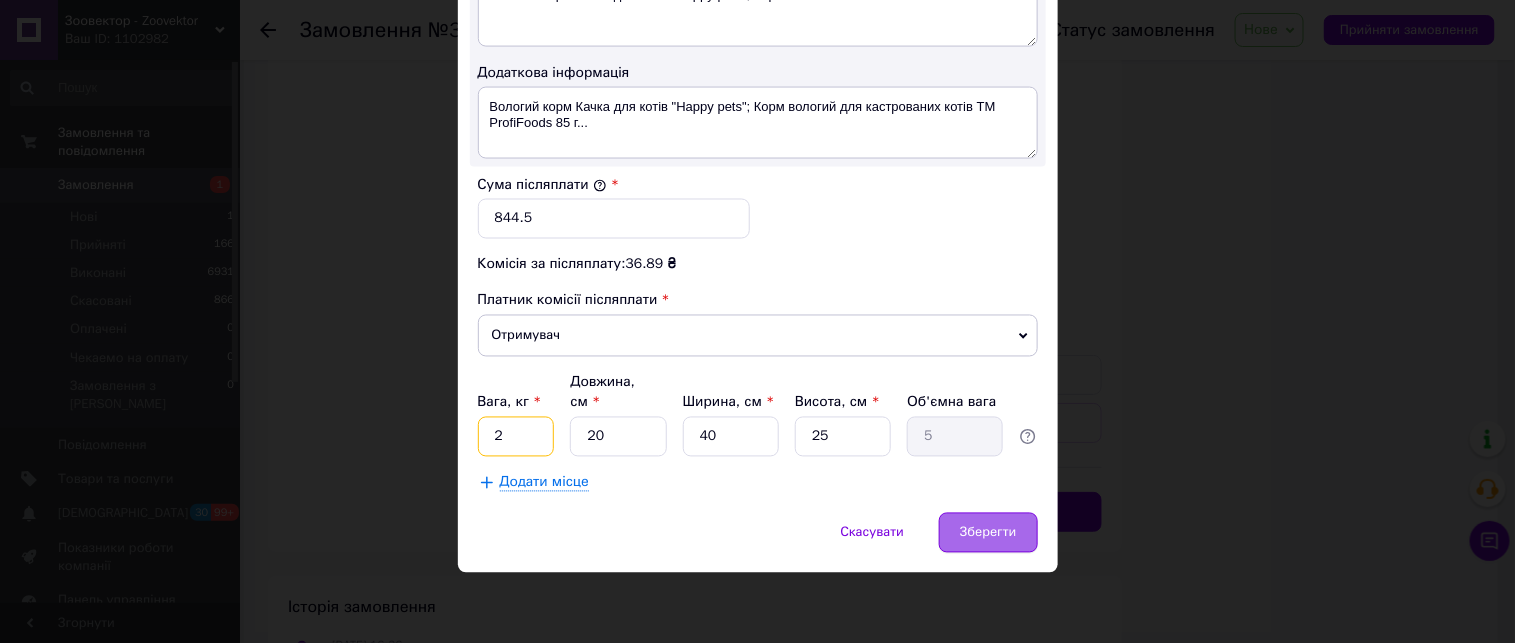 type on "2" 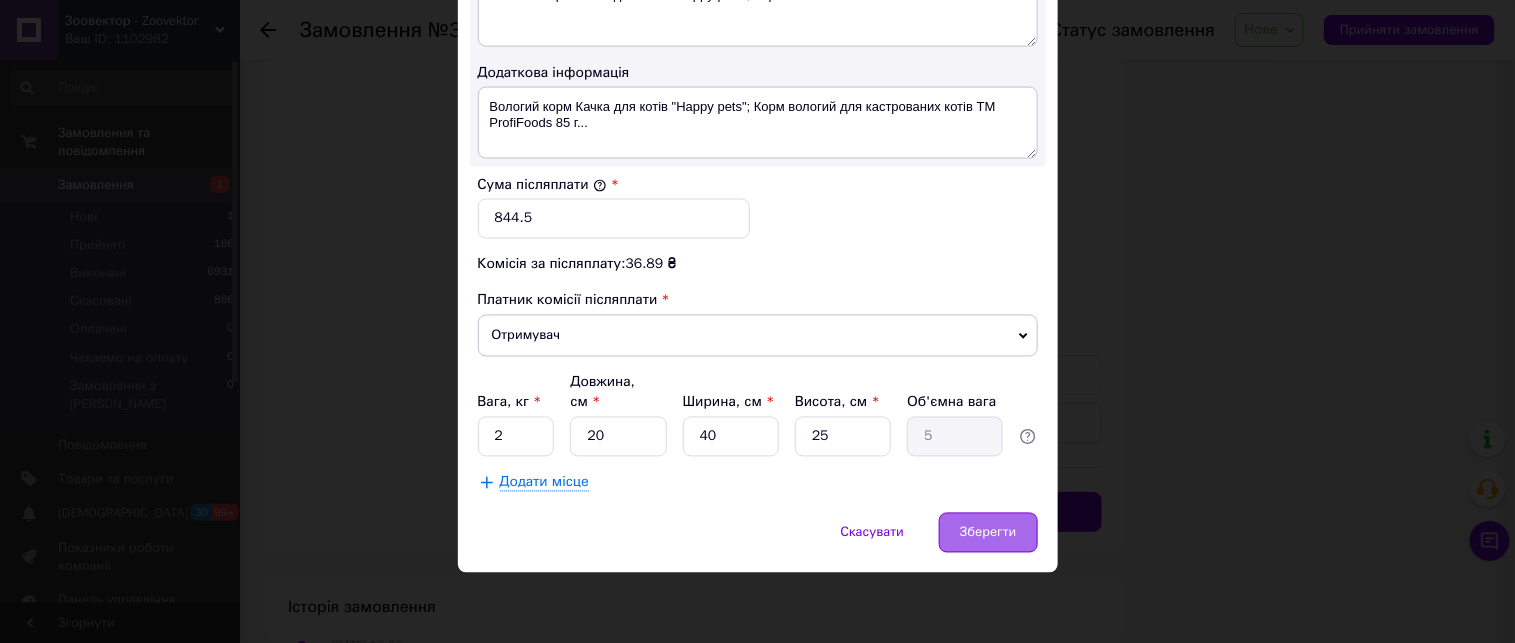 click on "Зберегти" at bounding box center [988, 533] 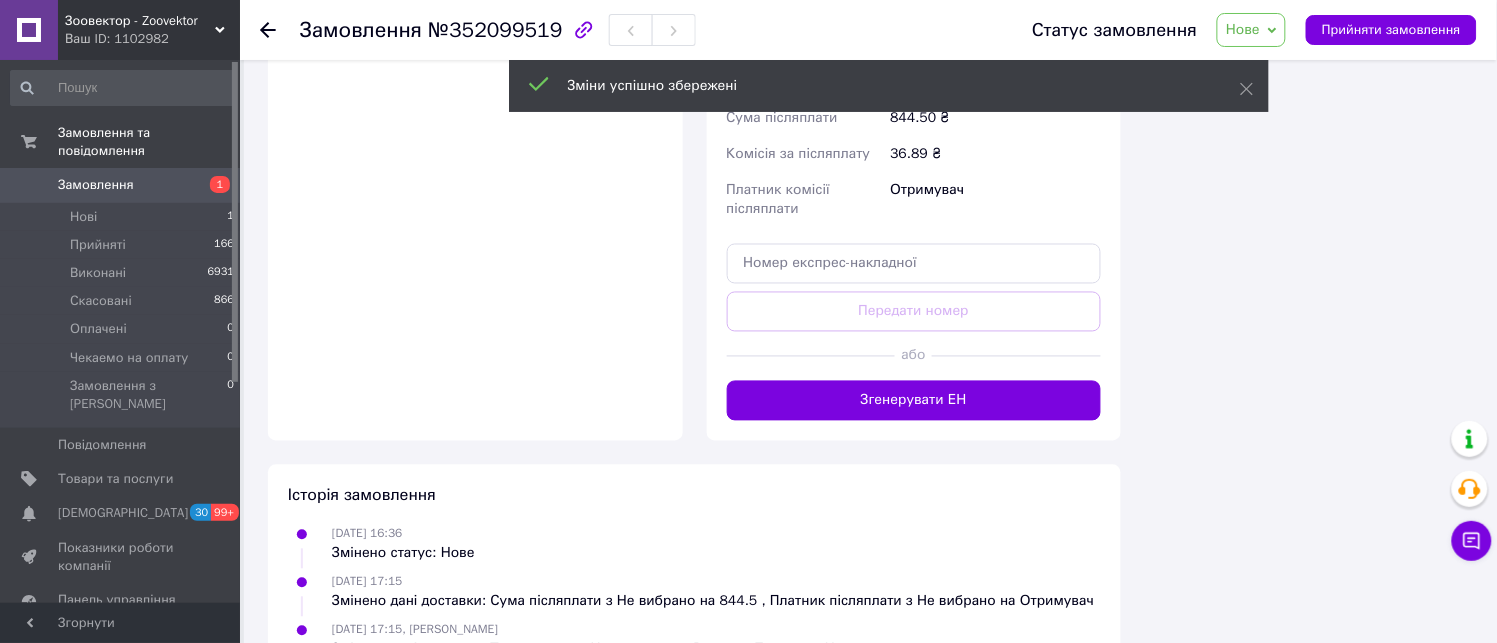 scroll, scrollTop: 3355, scrollLeft: 0, axis: vertical 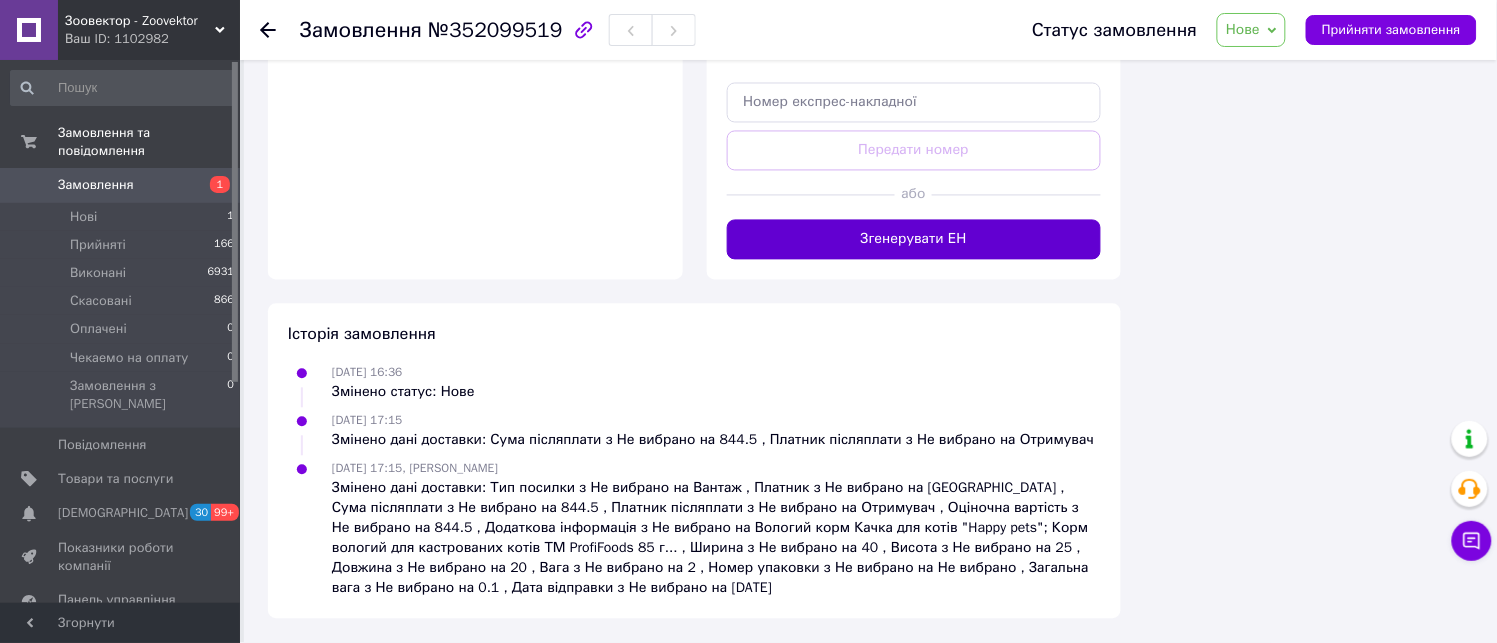 click on "Згенерувати ЕН" at bounding box center (914, 240) 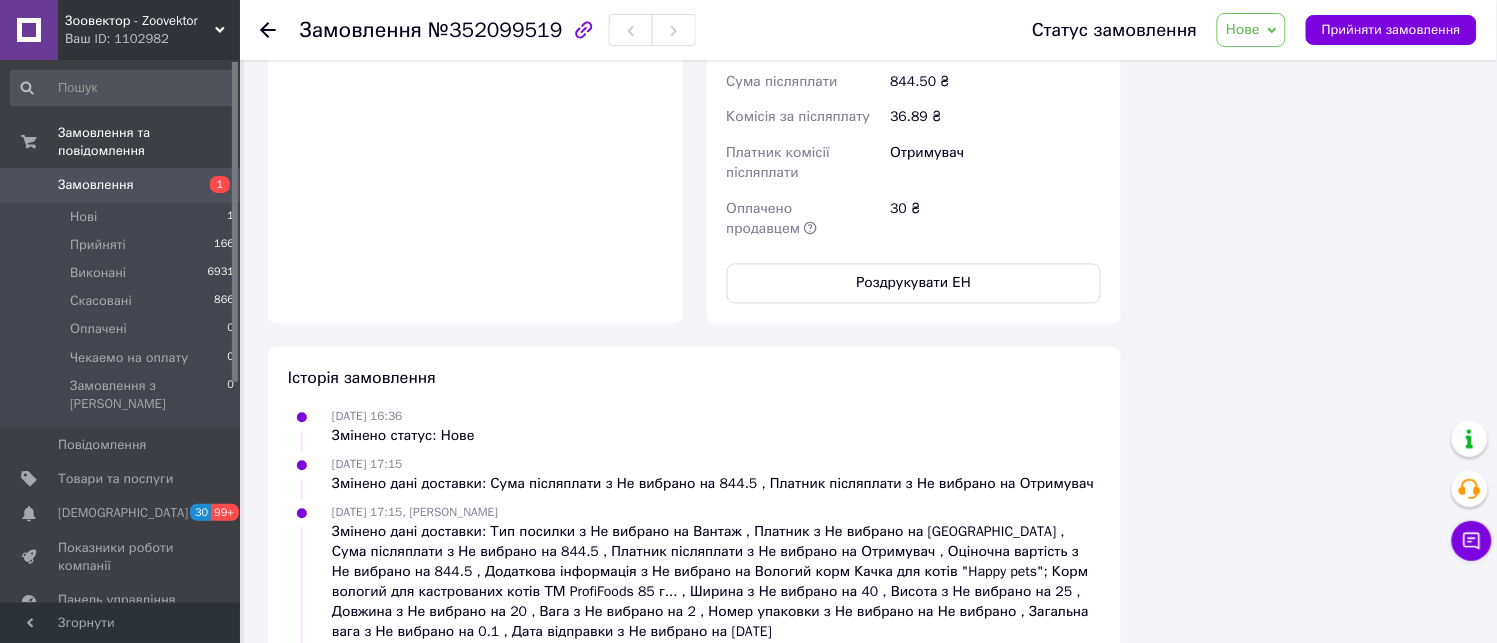 scroll, scrollTop: 2688, scrollLeft: 0, axis: vertical 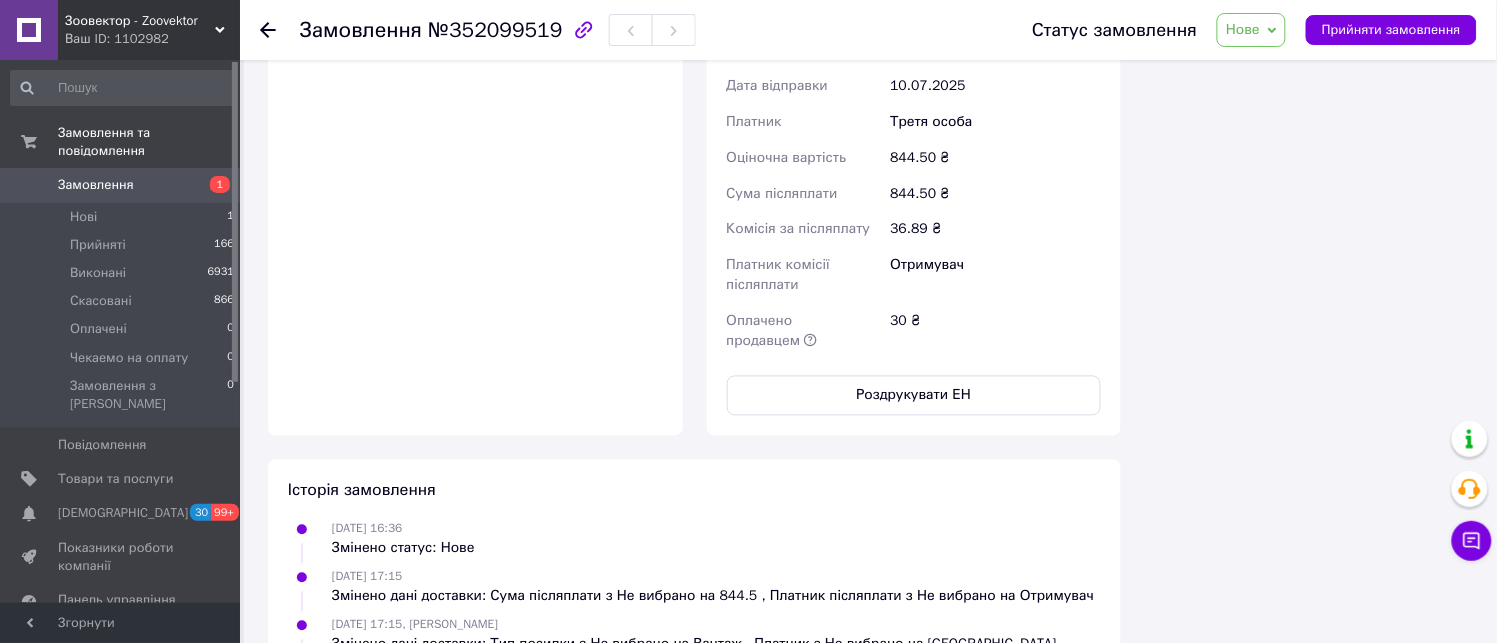 drag, startPoint x: 910, startPoint y: 420, endPoint x: 1005, endPoint y: 456, distance: 101.59232 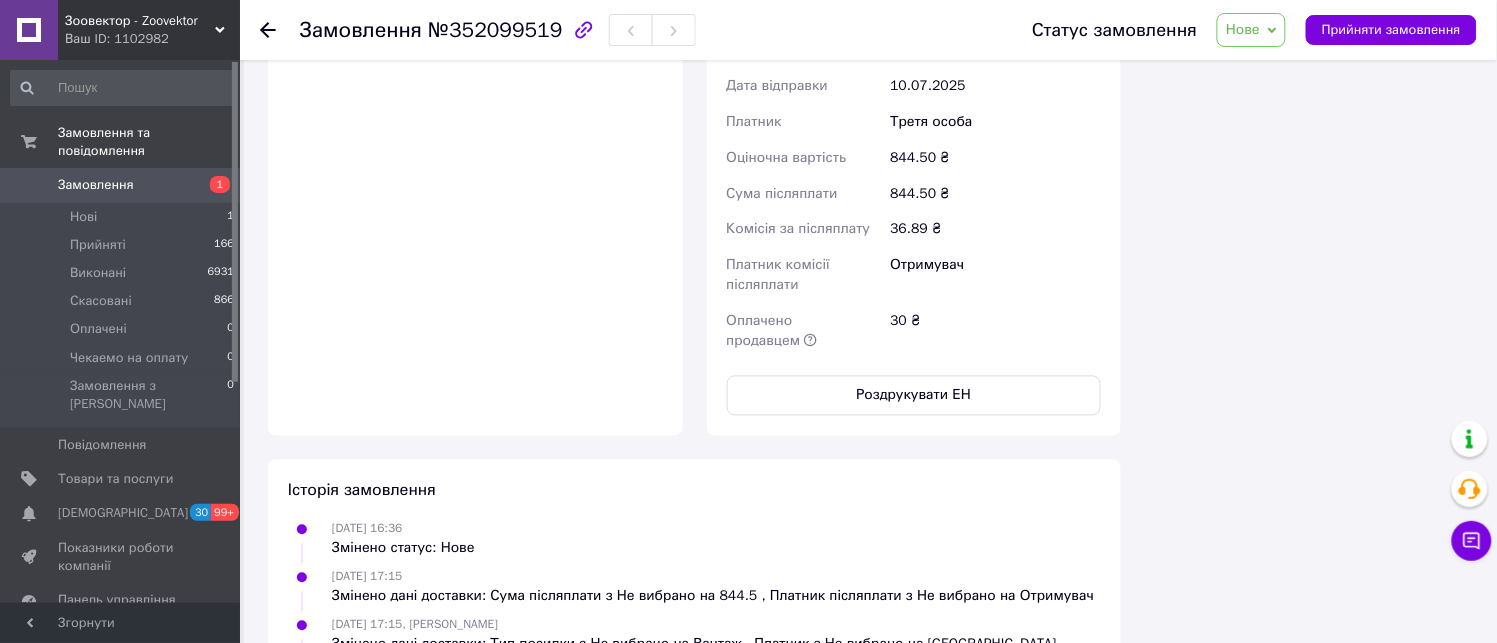 drag, startPoint x: 892, startPoint y: 533, endPoint x: 1043, endPoint y: 572, distance: 155.95512 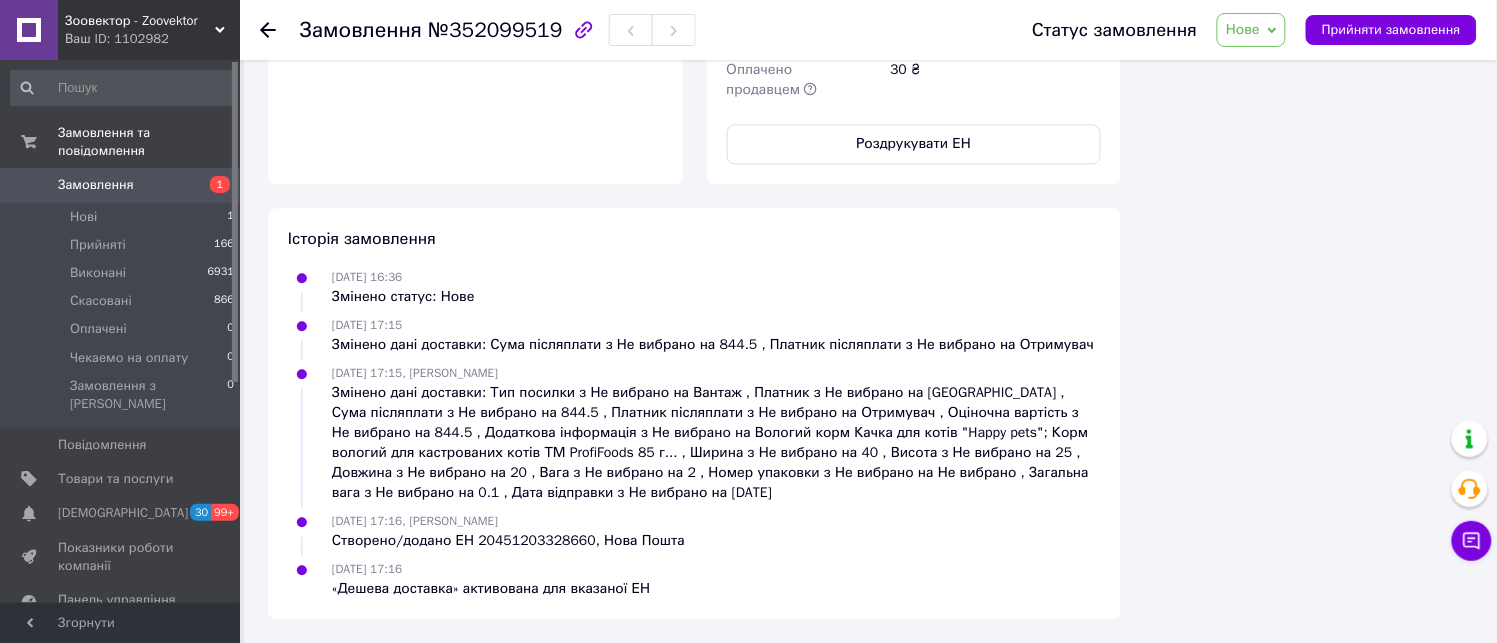 scroll, scrollTop: 3355, scrollLeft: 0, axis: vertical 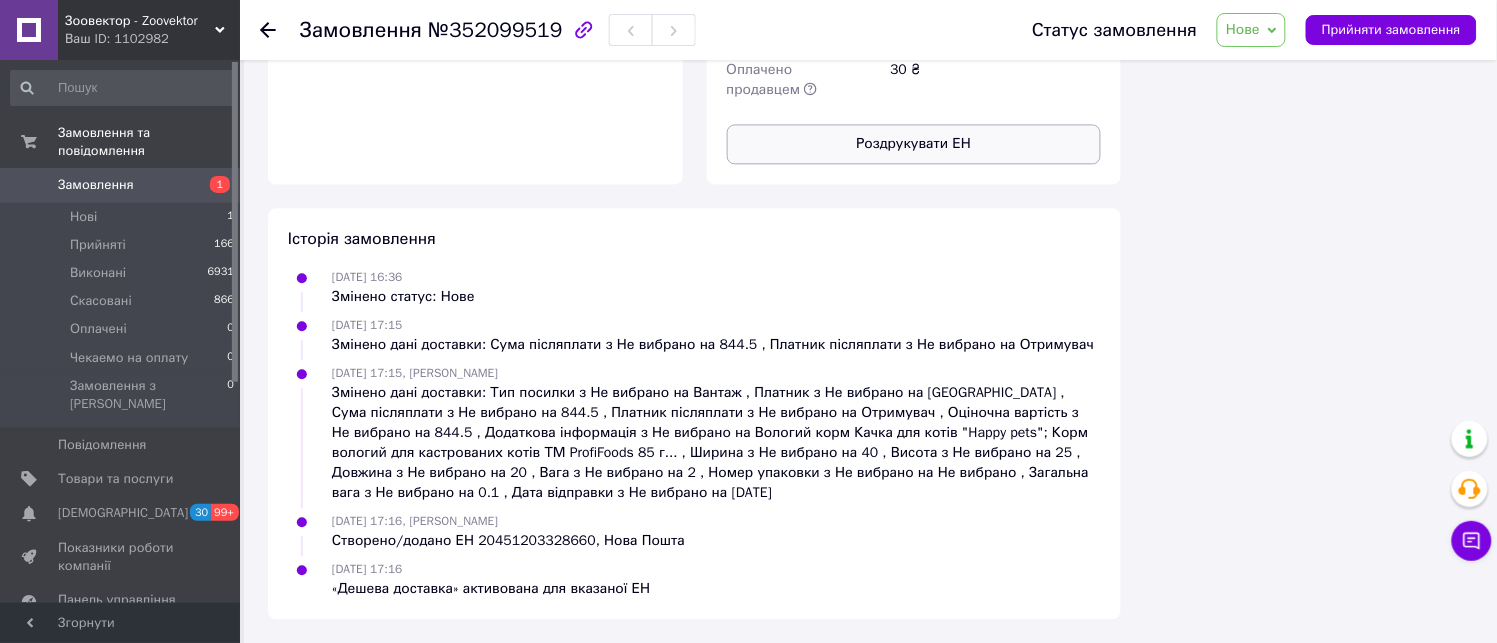 click on "Роздрукувати ЕН" at bounding box center (914, 144) 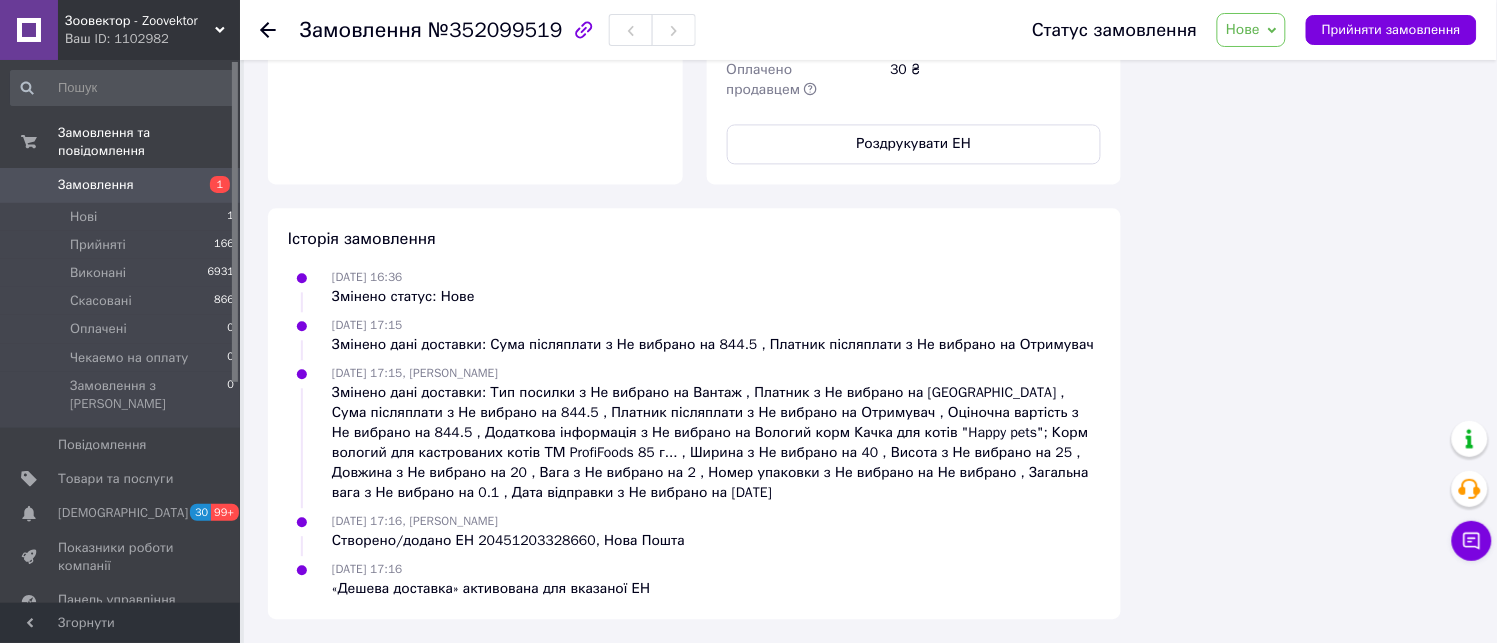 click on "Нове" at bounding box center (1243, 29) 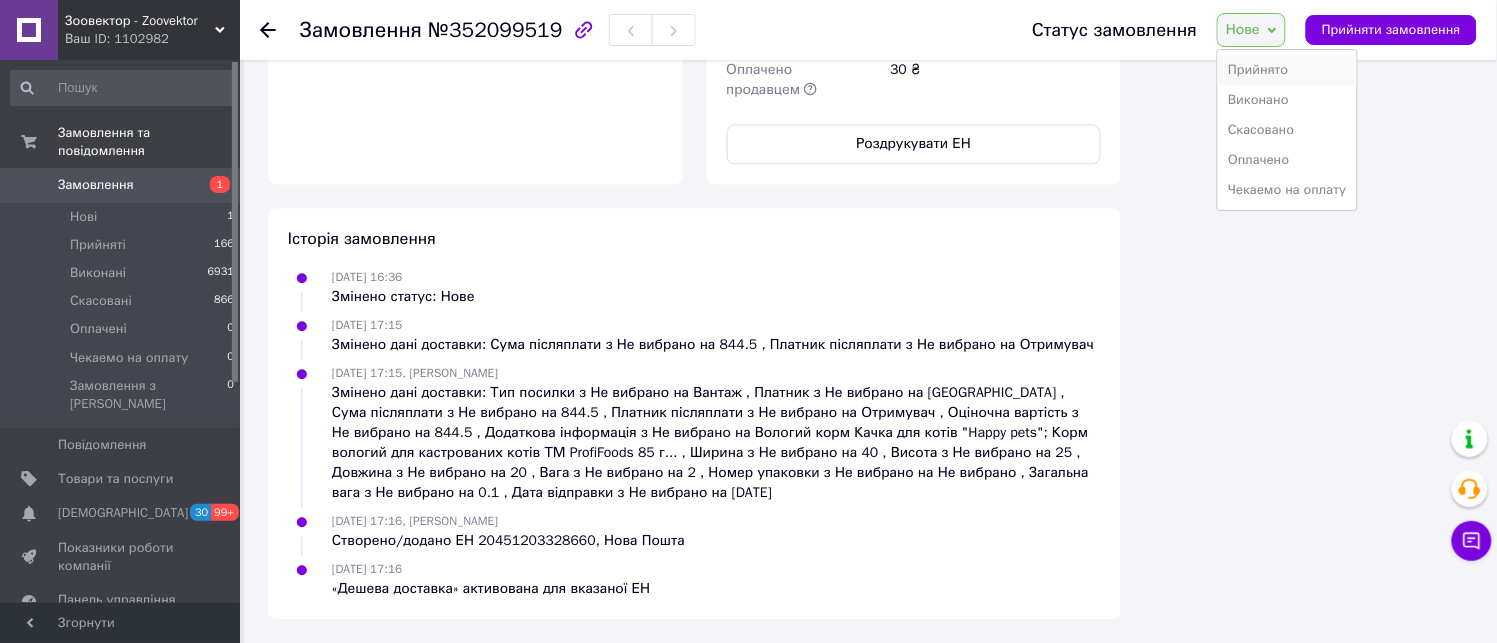 click on "Прийнято" at bounding box center (1287, 70) 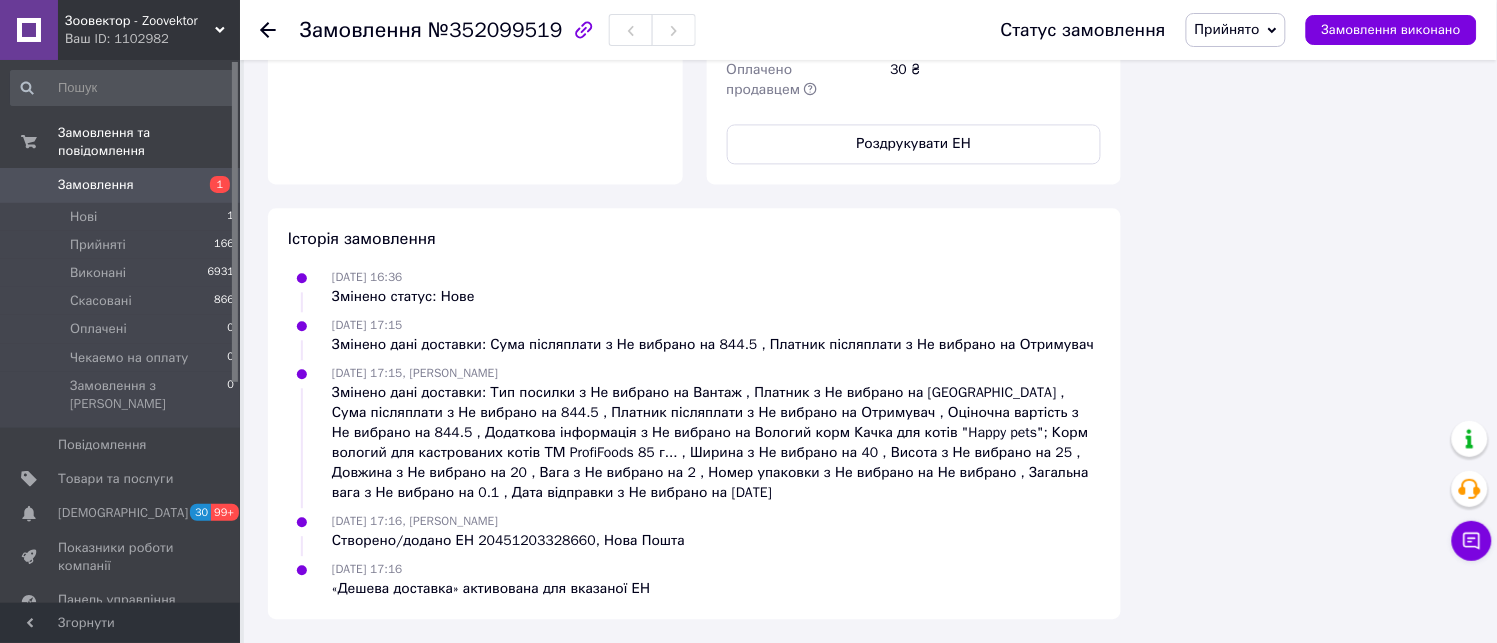 click on "Замовлення" at bounding box center [96, 185] 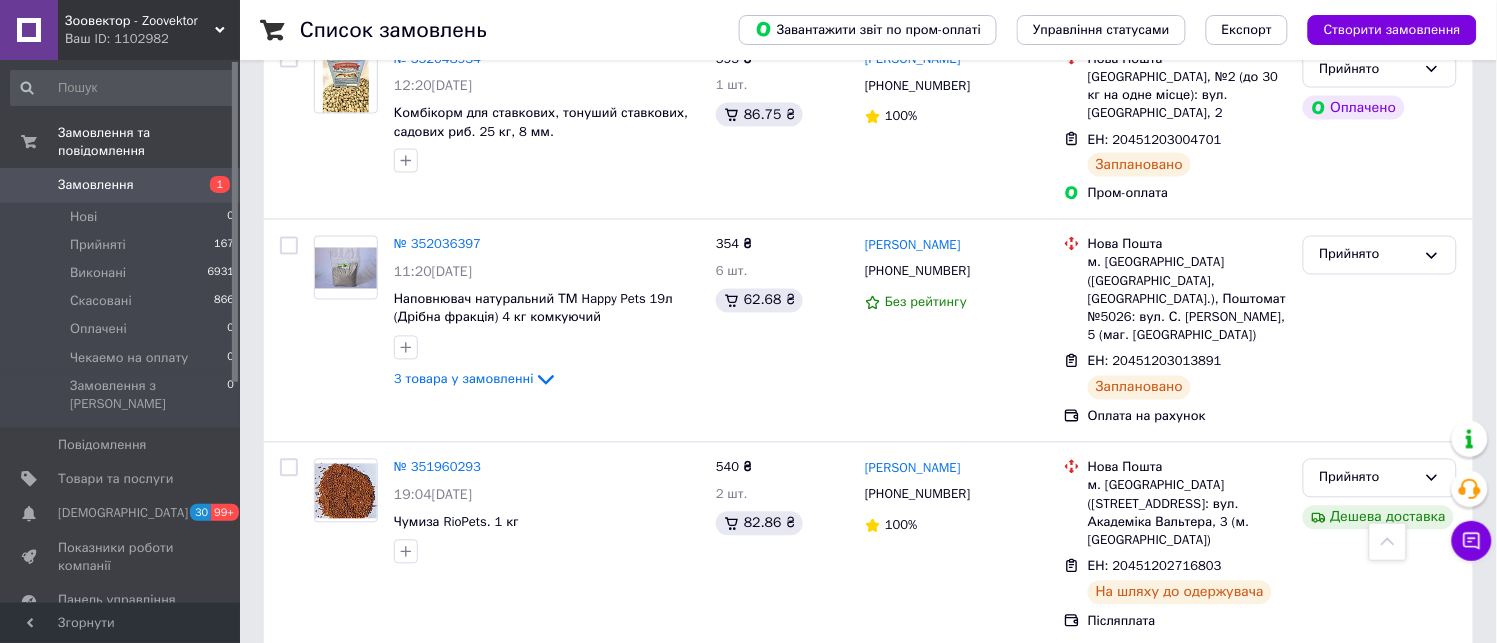 scroll, scrollTop: 0, scrollLeft: 0, axis: both 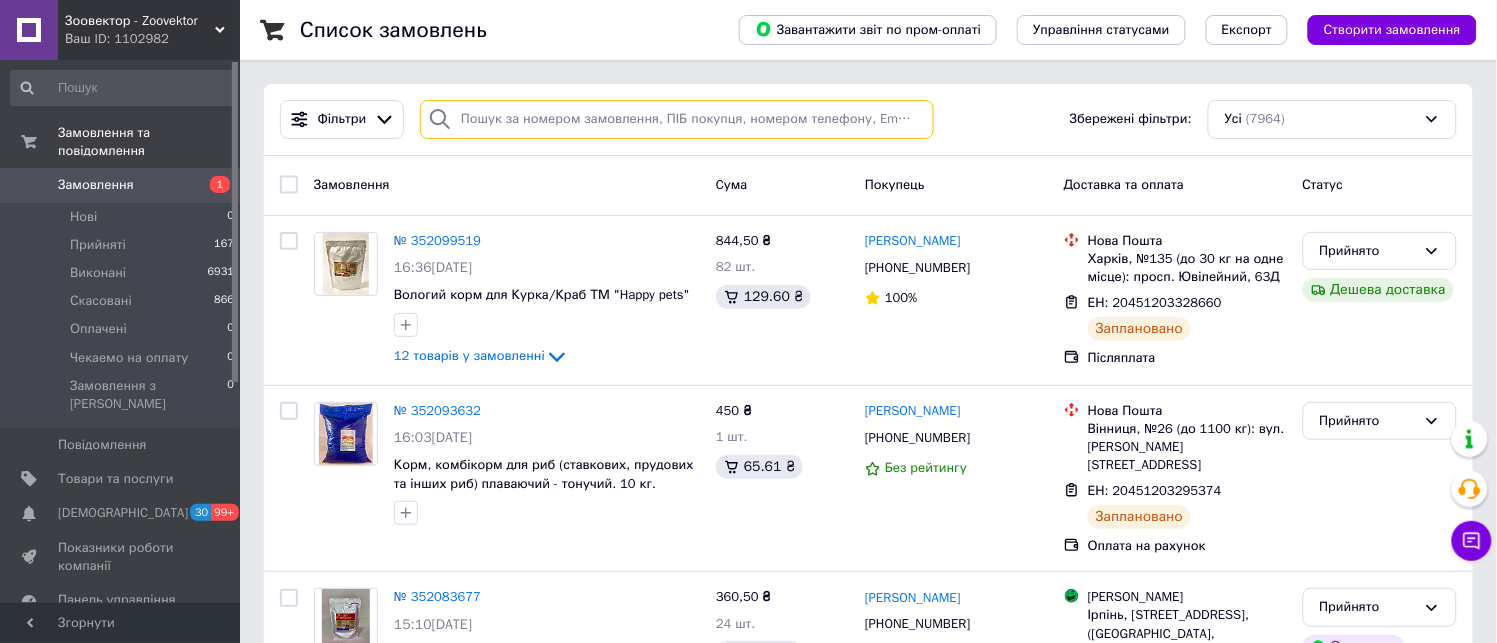 click at bounding box center [677, 119] 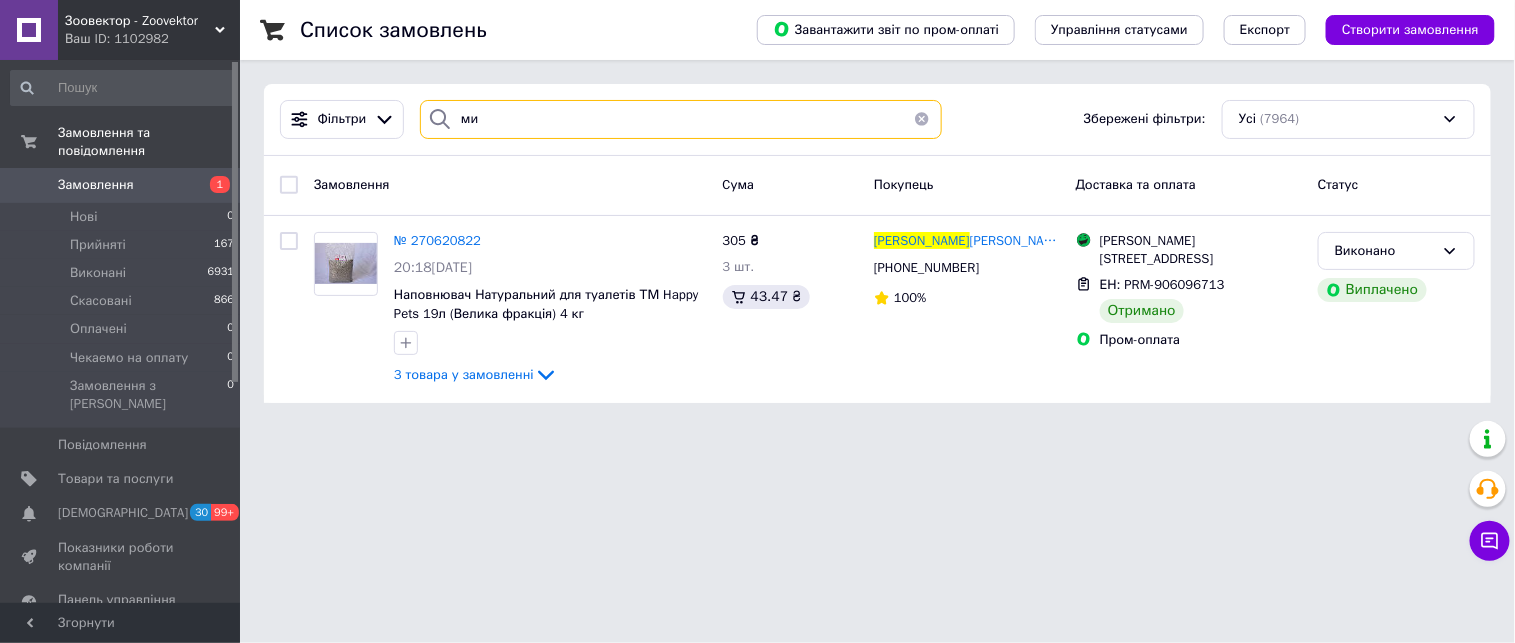 type on "м" 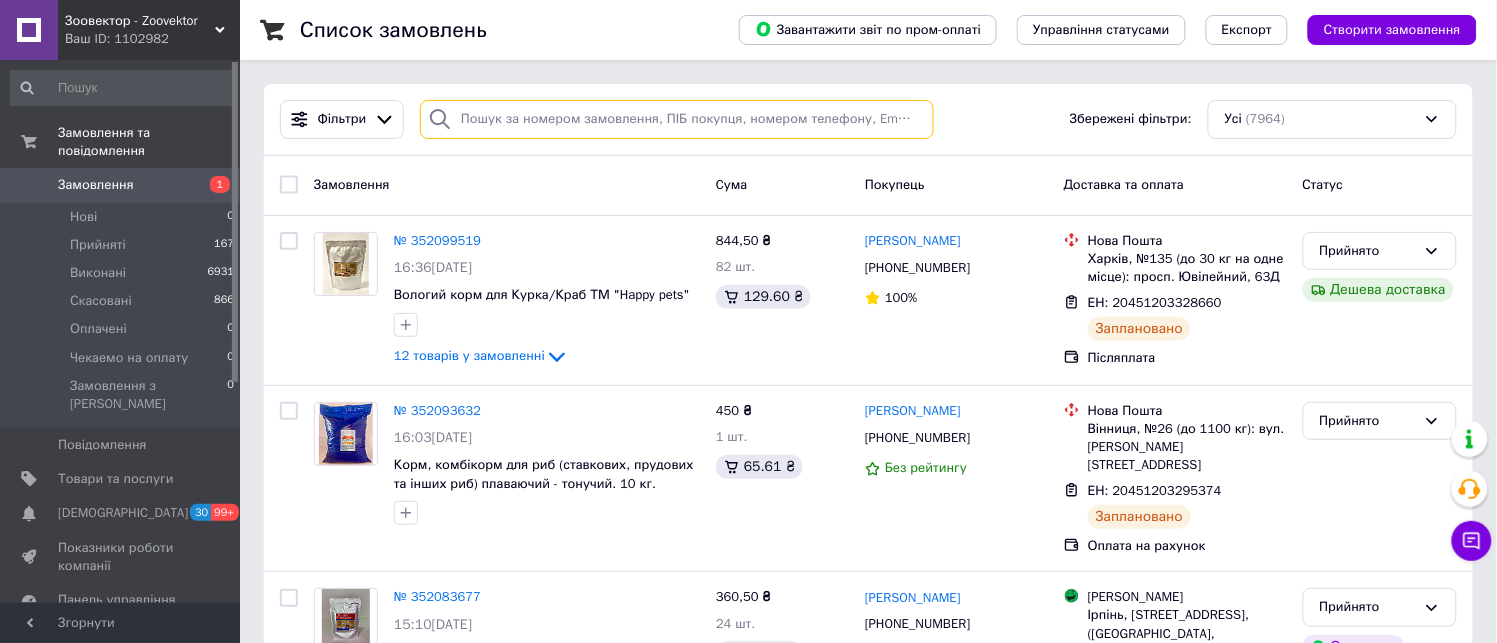 paste on "Микитчан" 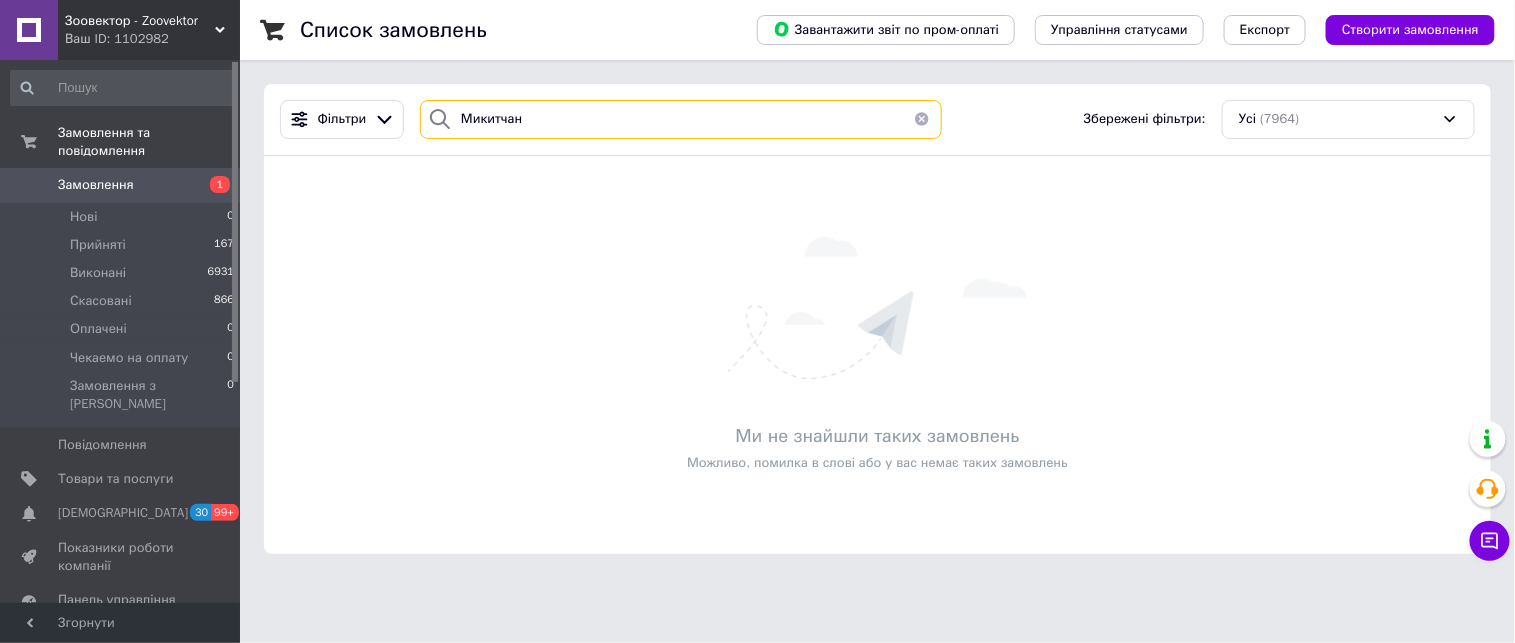 type on "Микитчан" 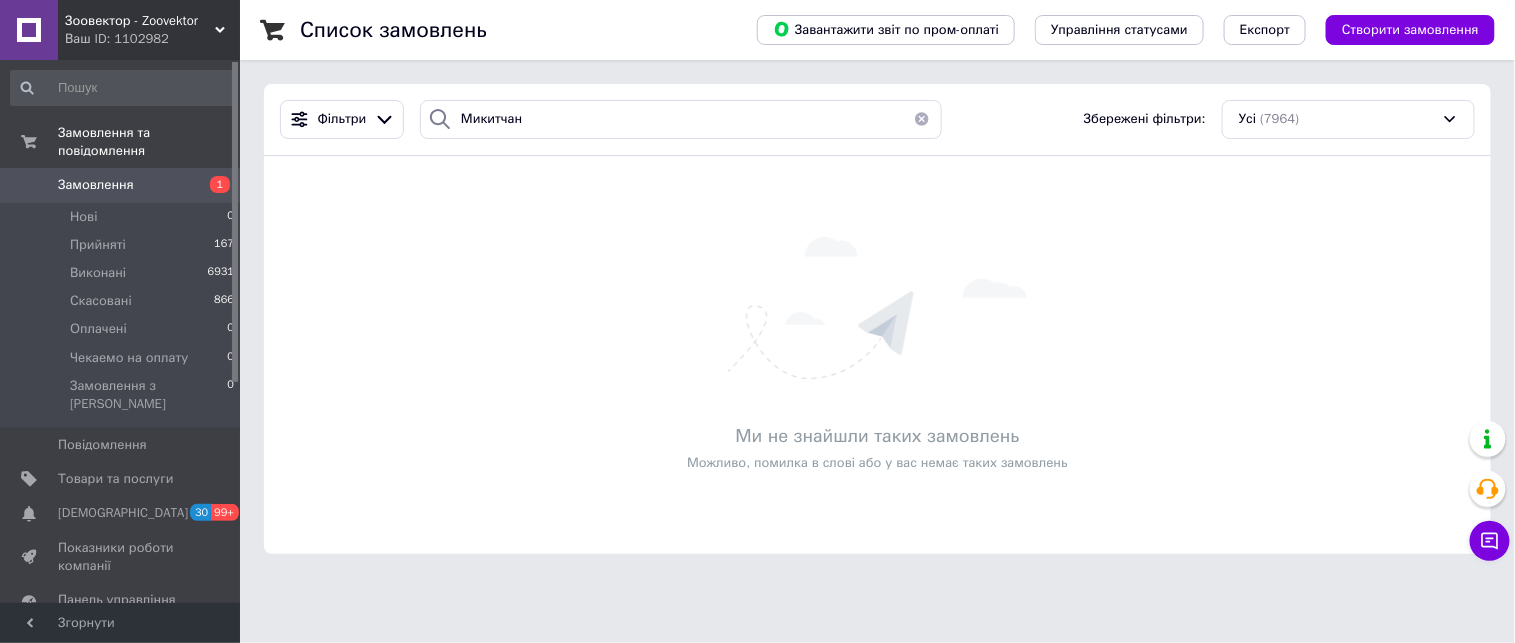 click on "Замовлення" at bounding box center (121, 185) 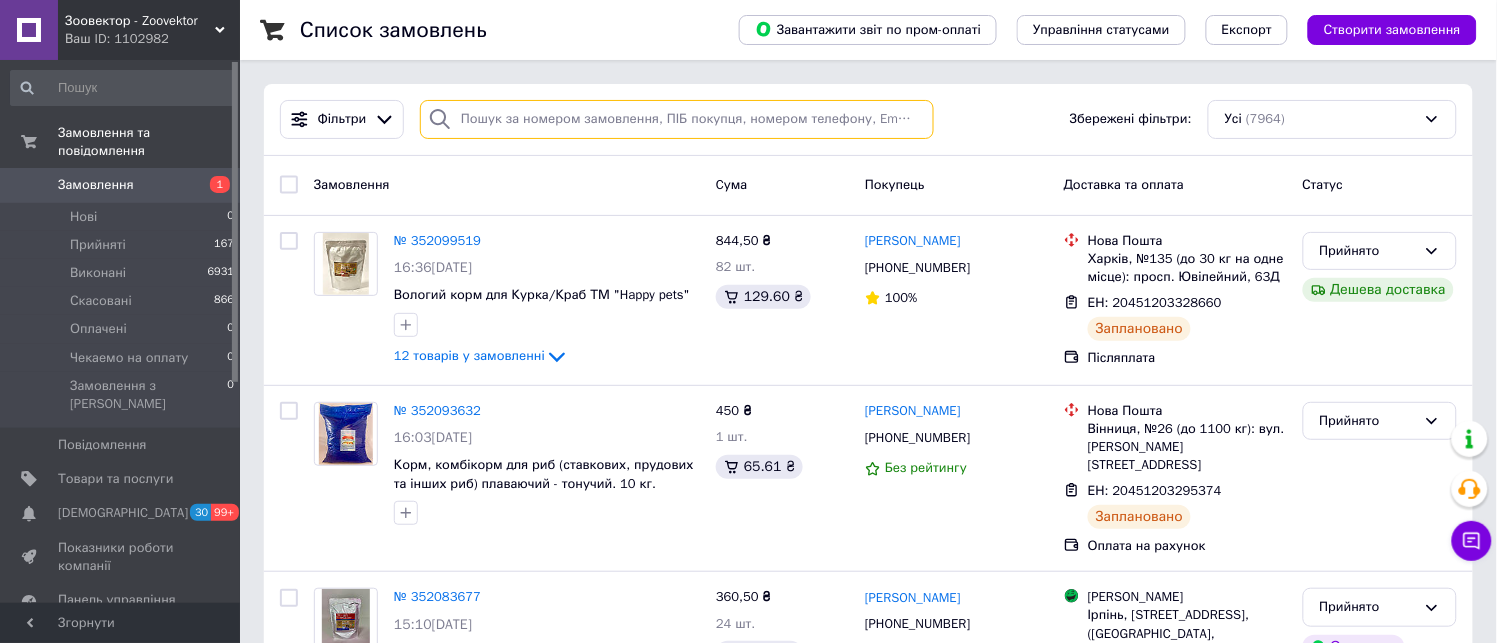 click at bounding box center [677, 119] 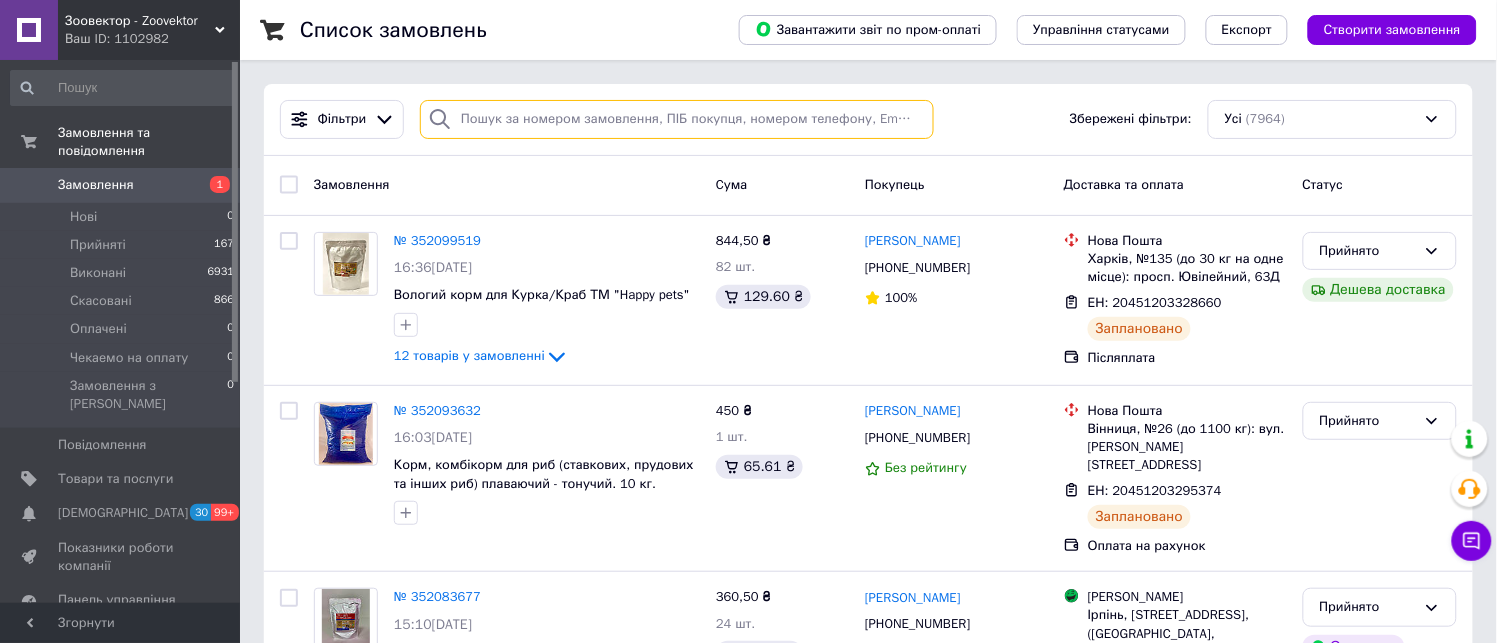 paste on "[PERSON_NAME]" 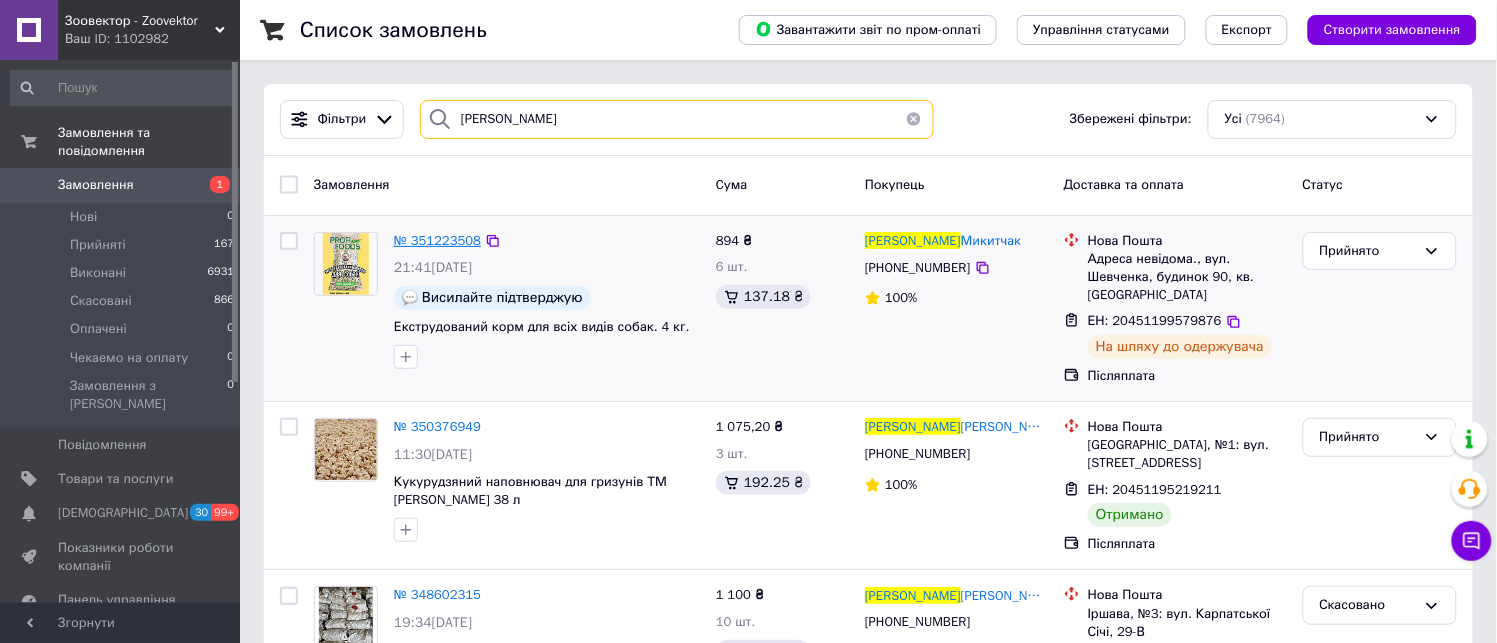 type on "[PERSON_NAME]" 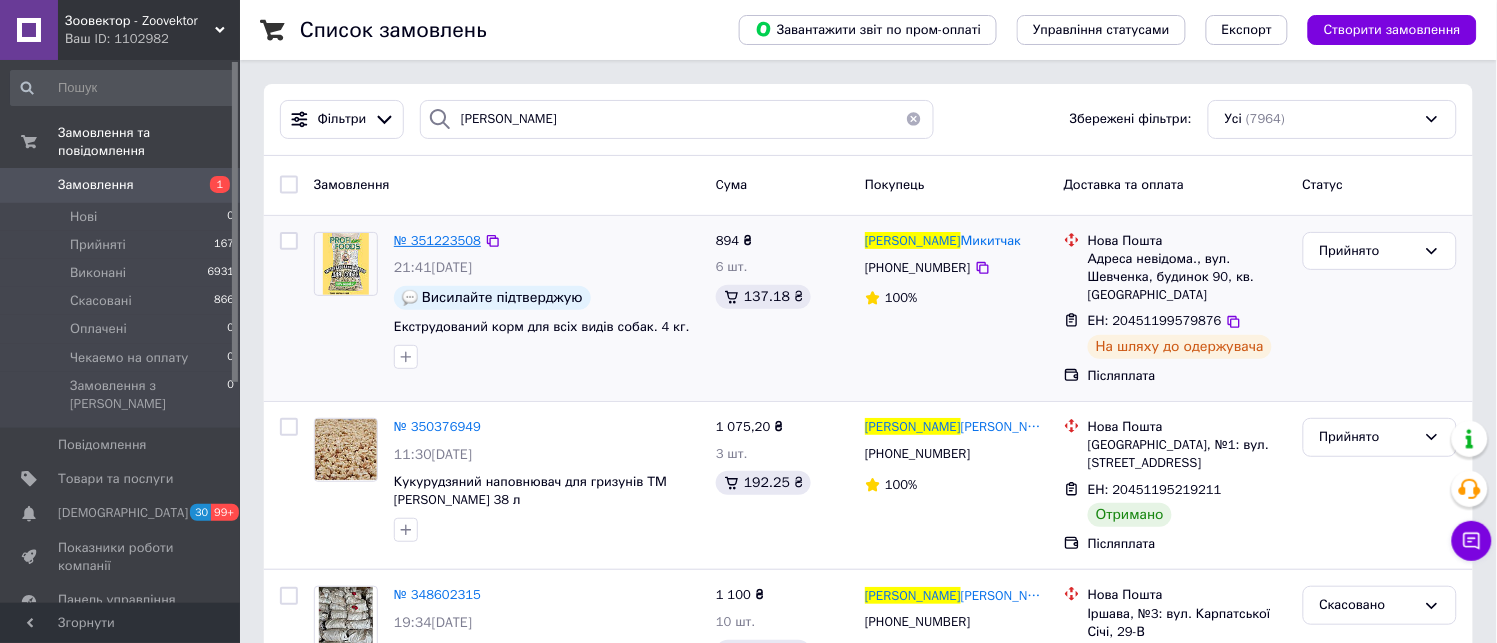 click on "№ 351223508" at bounding box center (437, 240) 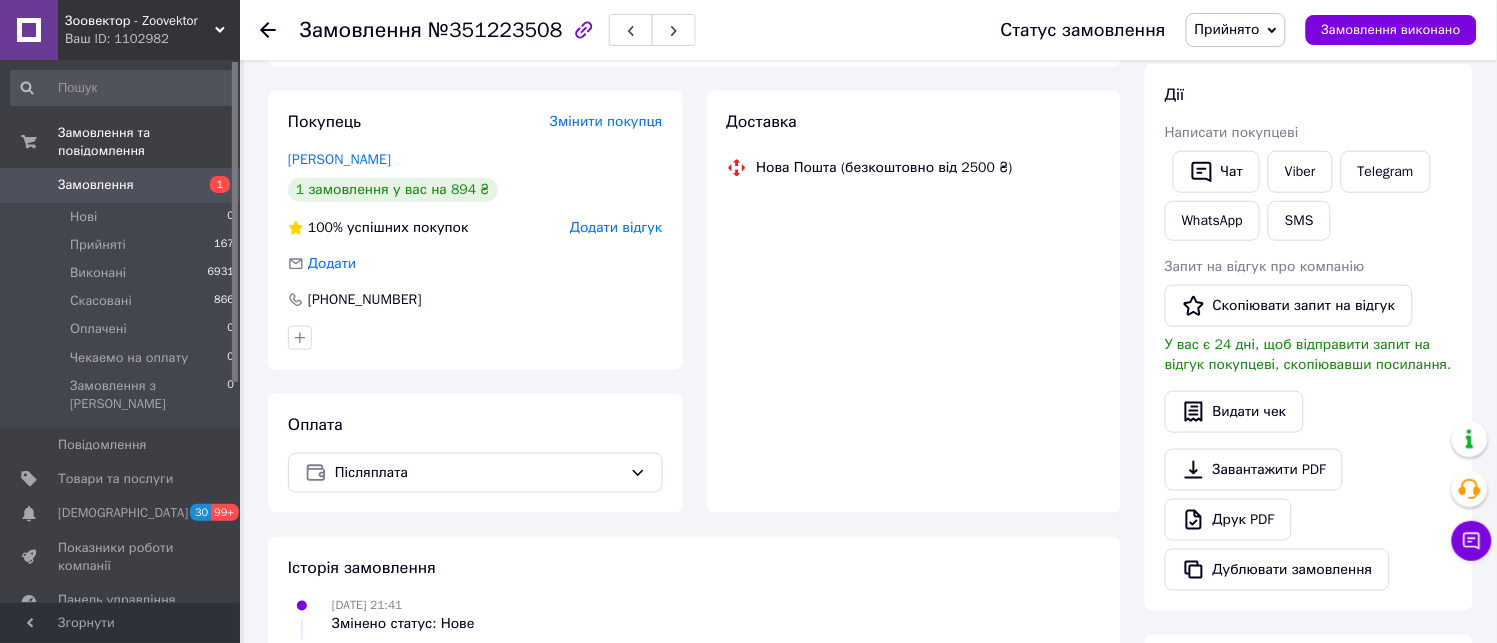 scroll, scrollTop: 447, scrollLeft: 0, axis: vertical 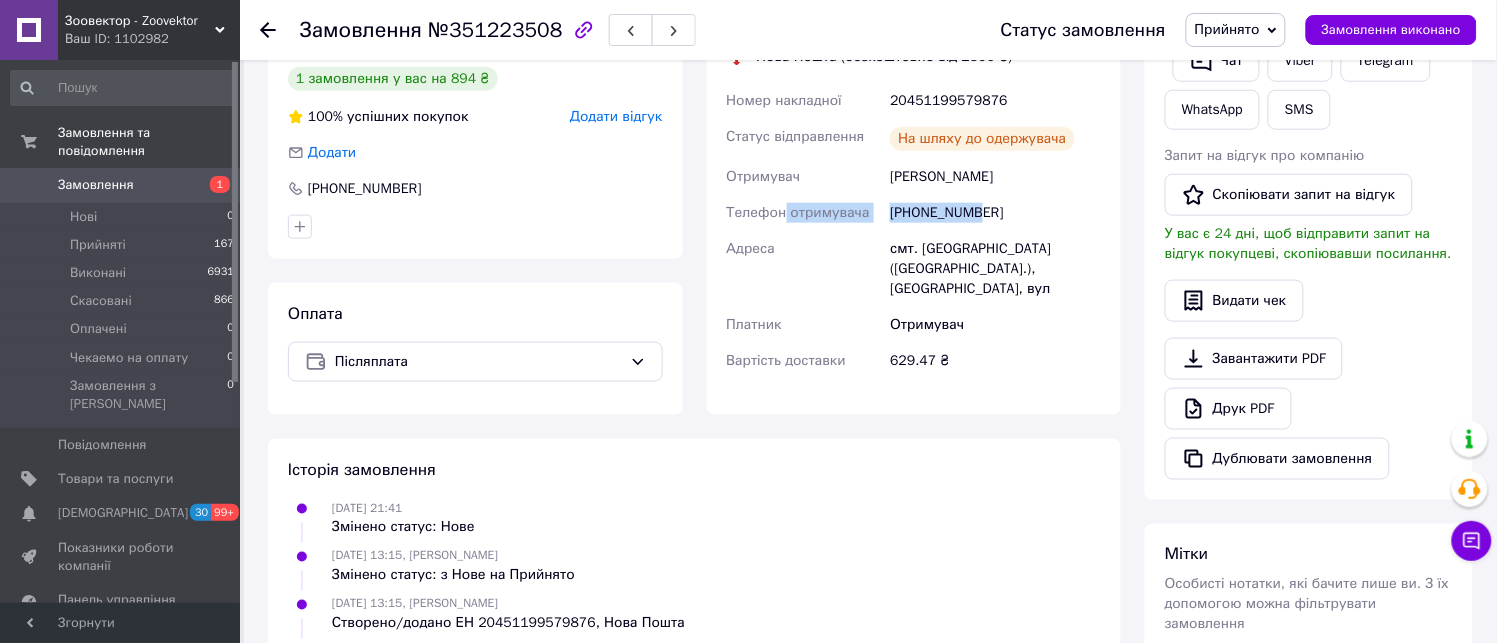 drag, startPoint x: 883, startPoint y: 305, endPoint x: 1001, endPoint y: 310, distance: 118.10589 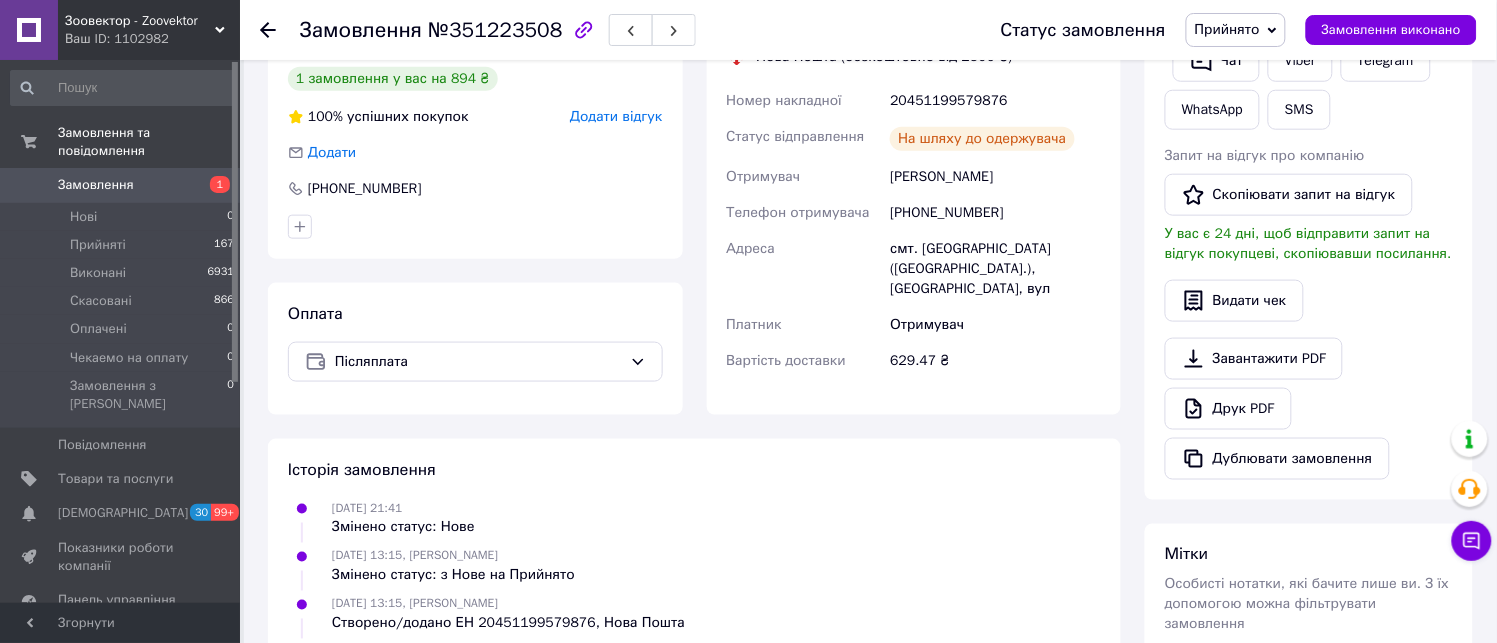 drag, startPoint x: 1032, startPoint y: 303, endPoint x: 1021, endPoint y: 304, distance: 11.045361 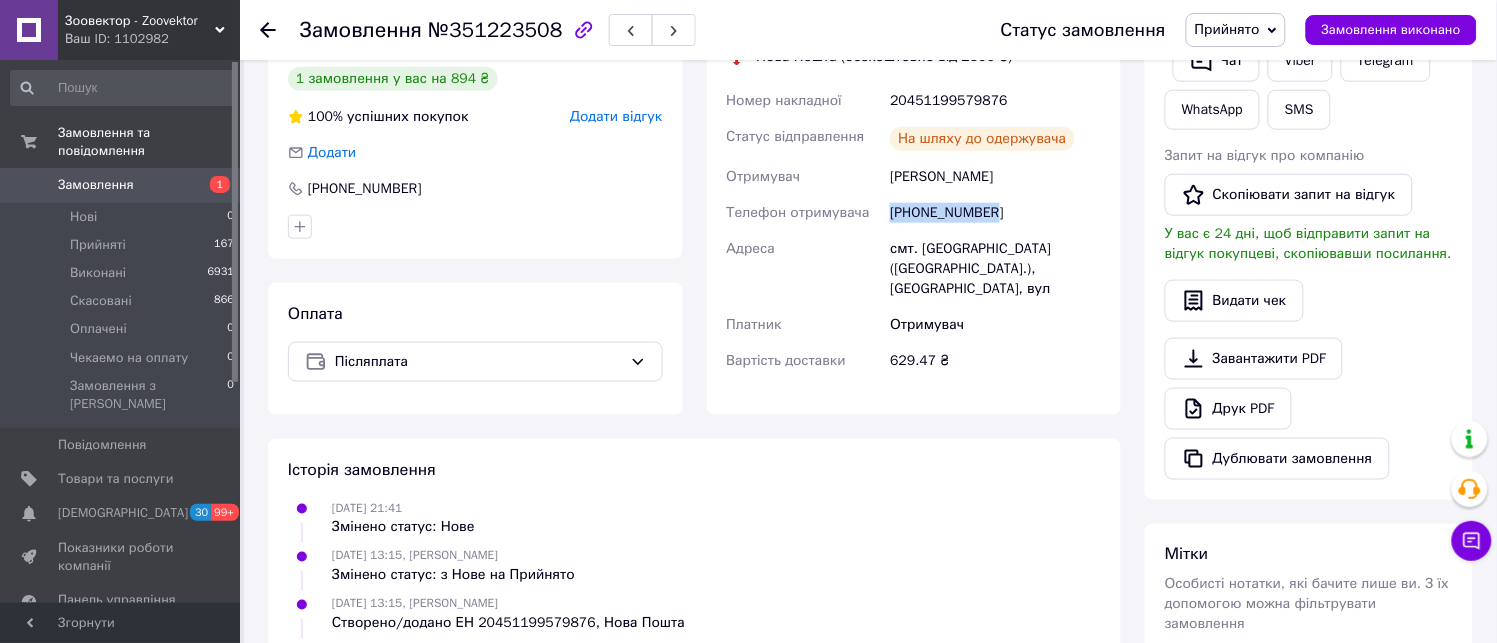 drag, startPoint x: 1030, startPoint y: 301, endPoint x: 888, endPoint y: 292, distance: 142.28493 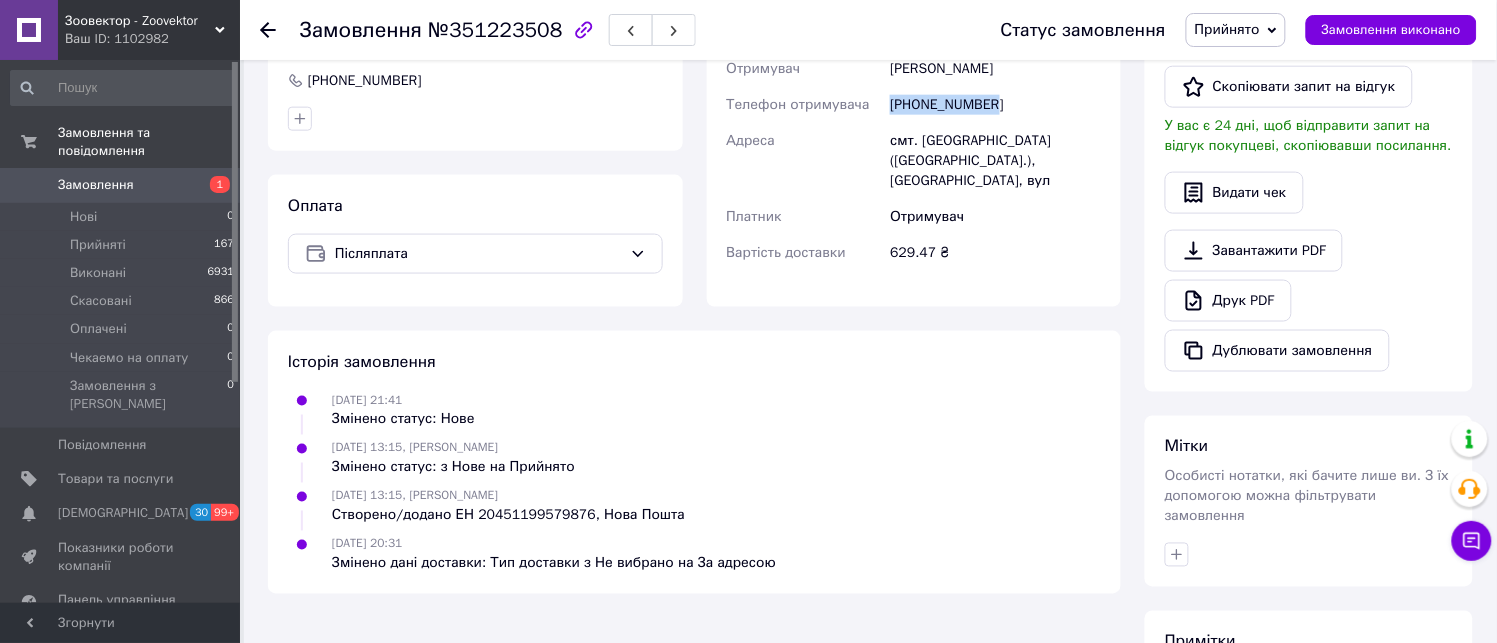 scroll, scrollTop: 0, scrollLeft: 0, axis: both 